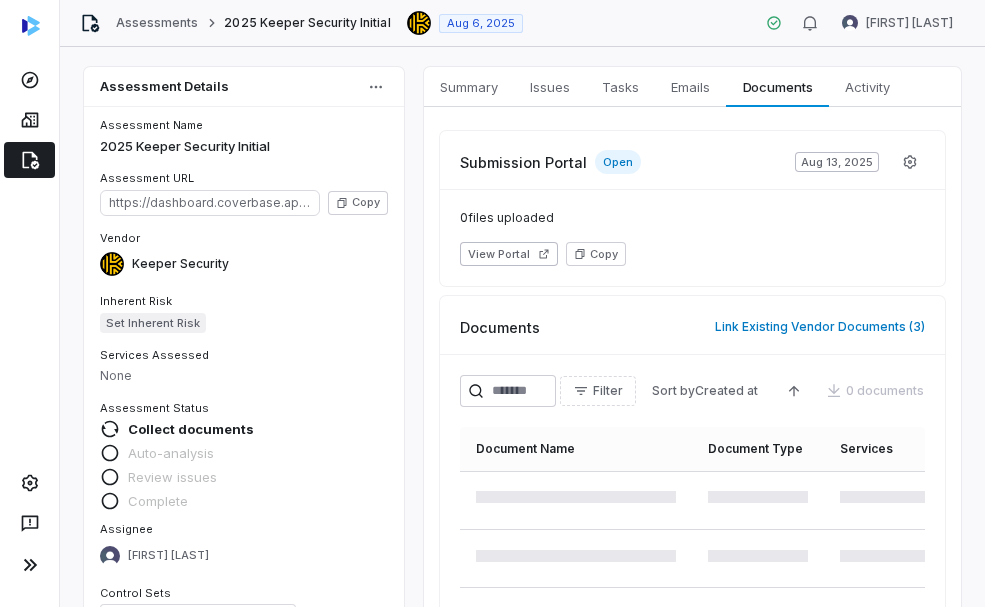 scroll, scrollTop: 0, scrollLeft: 0, axis: both 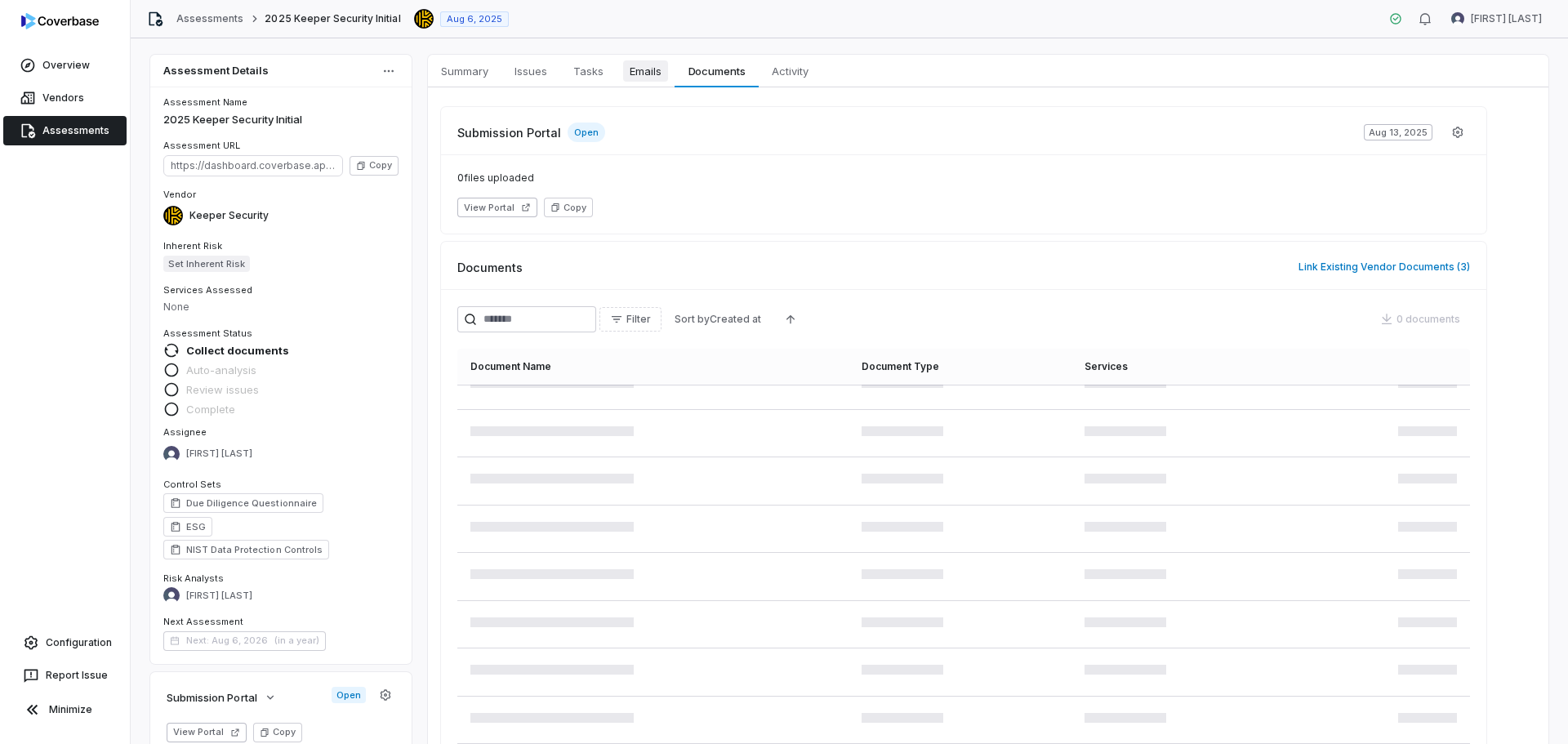 click on "Emails" at bounding box center (645, 71) 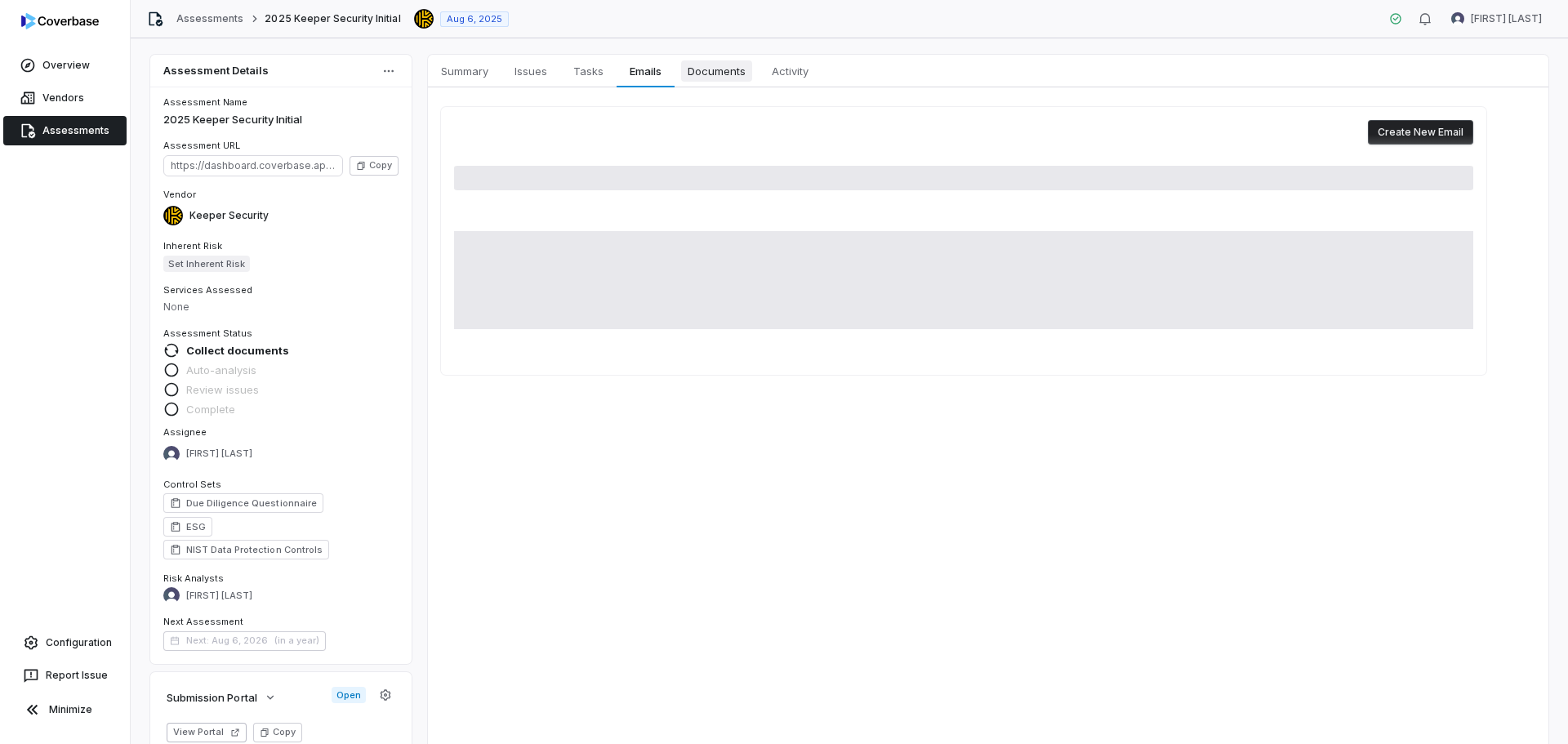 click on "Documents" at bounding box center (716, 71) 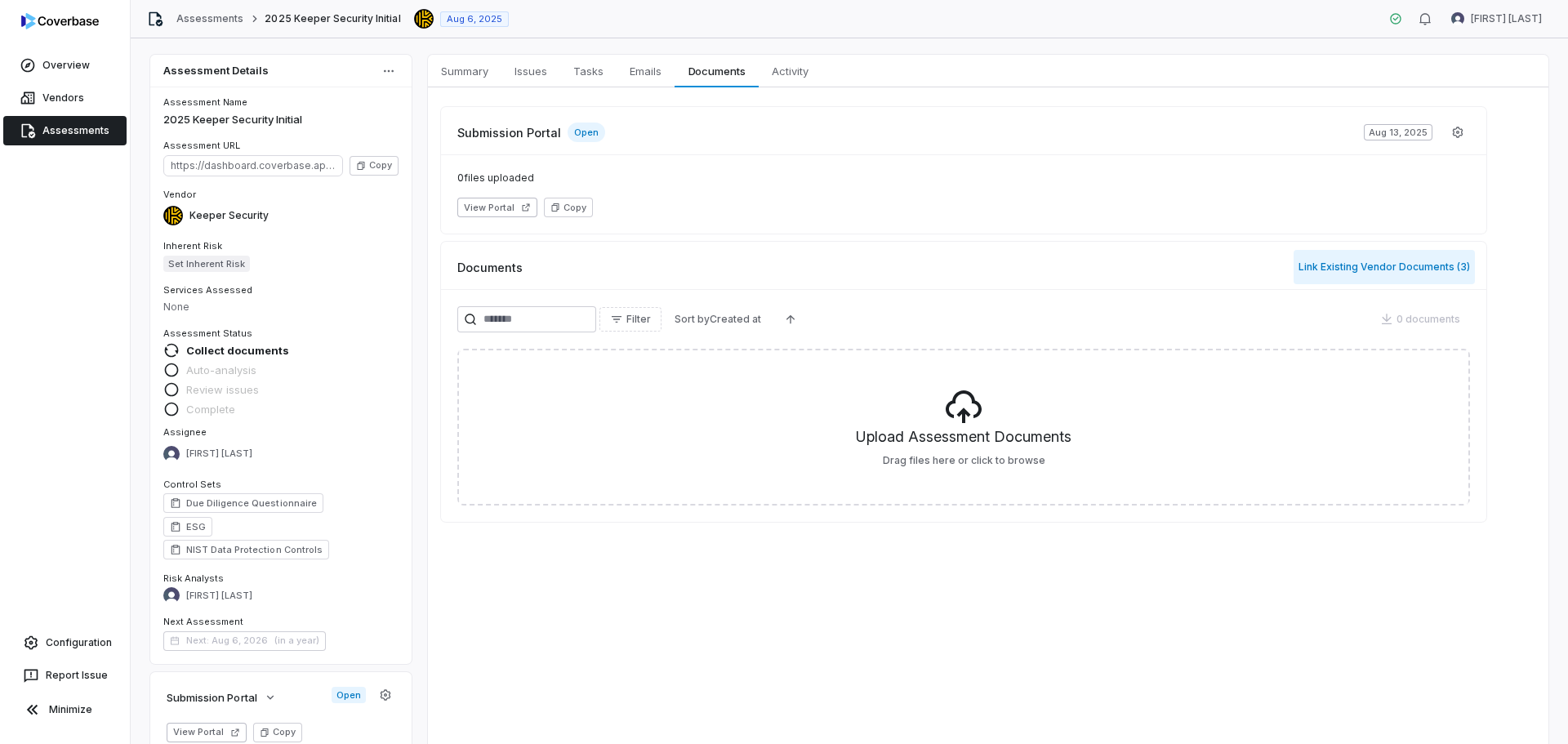 click on "Link Existing Vendor Documents ( 3 )" at bounding box center [1384, 267] 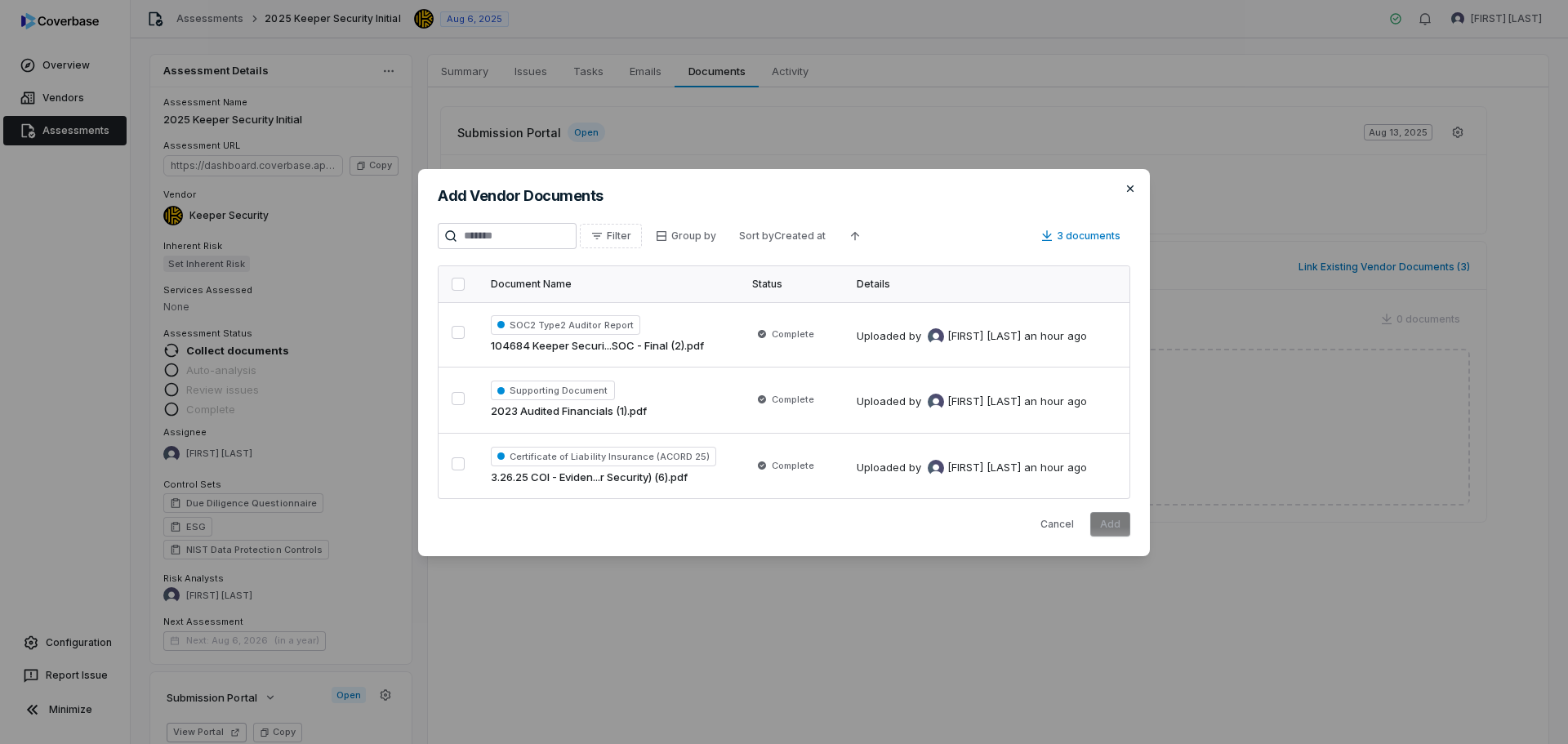 click on "Add Vendor Documents Filter Group by  Sort by  Created at 3 documents Document Name Status Details SOC2 Type2 Auditor Report   104684 Keeper Securi...SOC - Final (2).pdf Complete Uploaded by [FIRST] [LAST] an hour ago Supporting Document   2023 Audited Financials (1).pdf Complete Uploaded by [FIRST] [LAST] an hour ago Certificate of Liability Insurance (ACORD 25)   3.26.25 COI - Eviden...r Security) (6).pdf Complete Uploaded by [FIRST] [LAST] an hour ago Cancel Add Close" at bounding box center [784, 363] 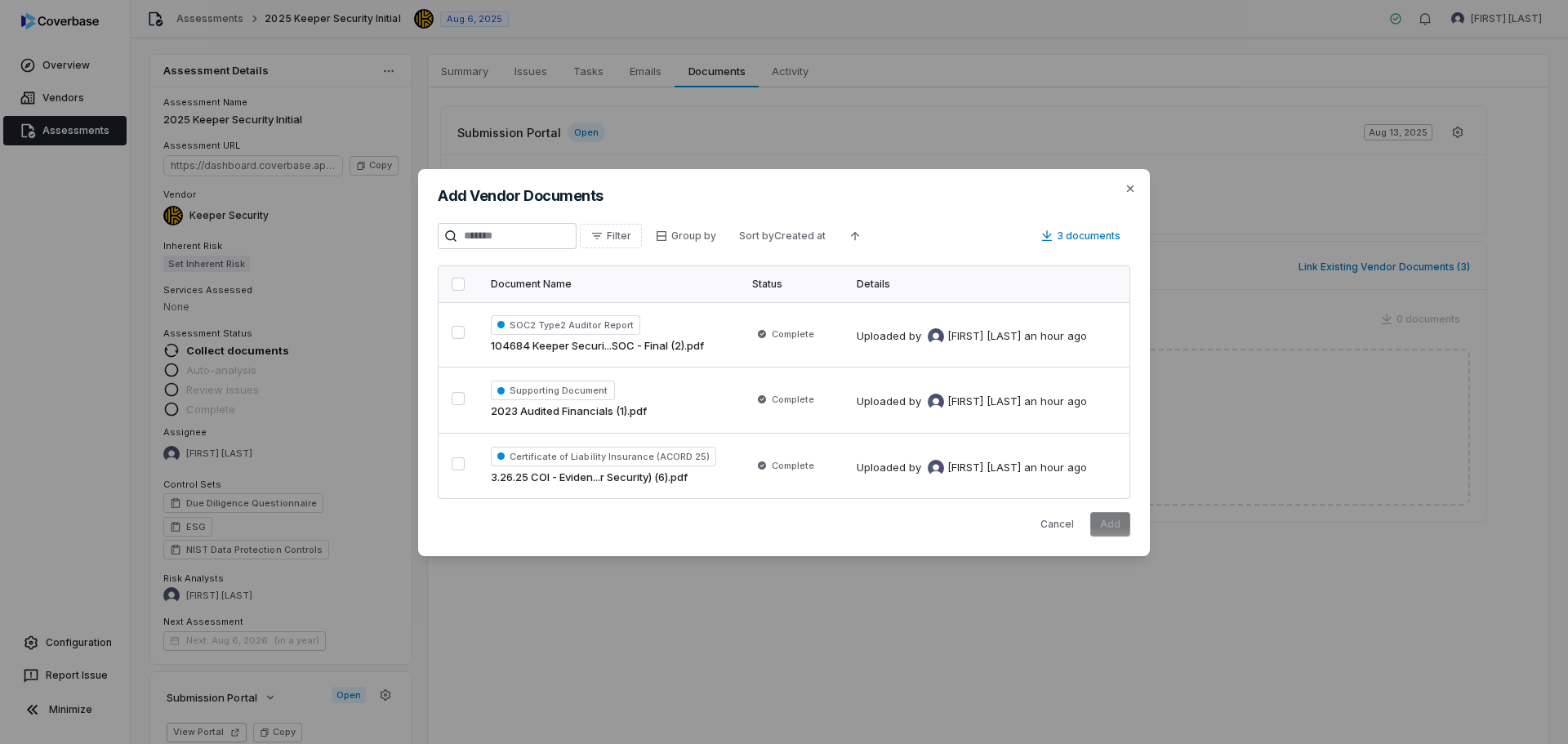 click on "Add Vendor Documents" at bounding box center [784, 196] 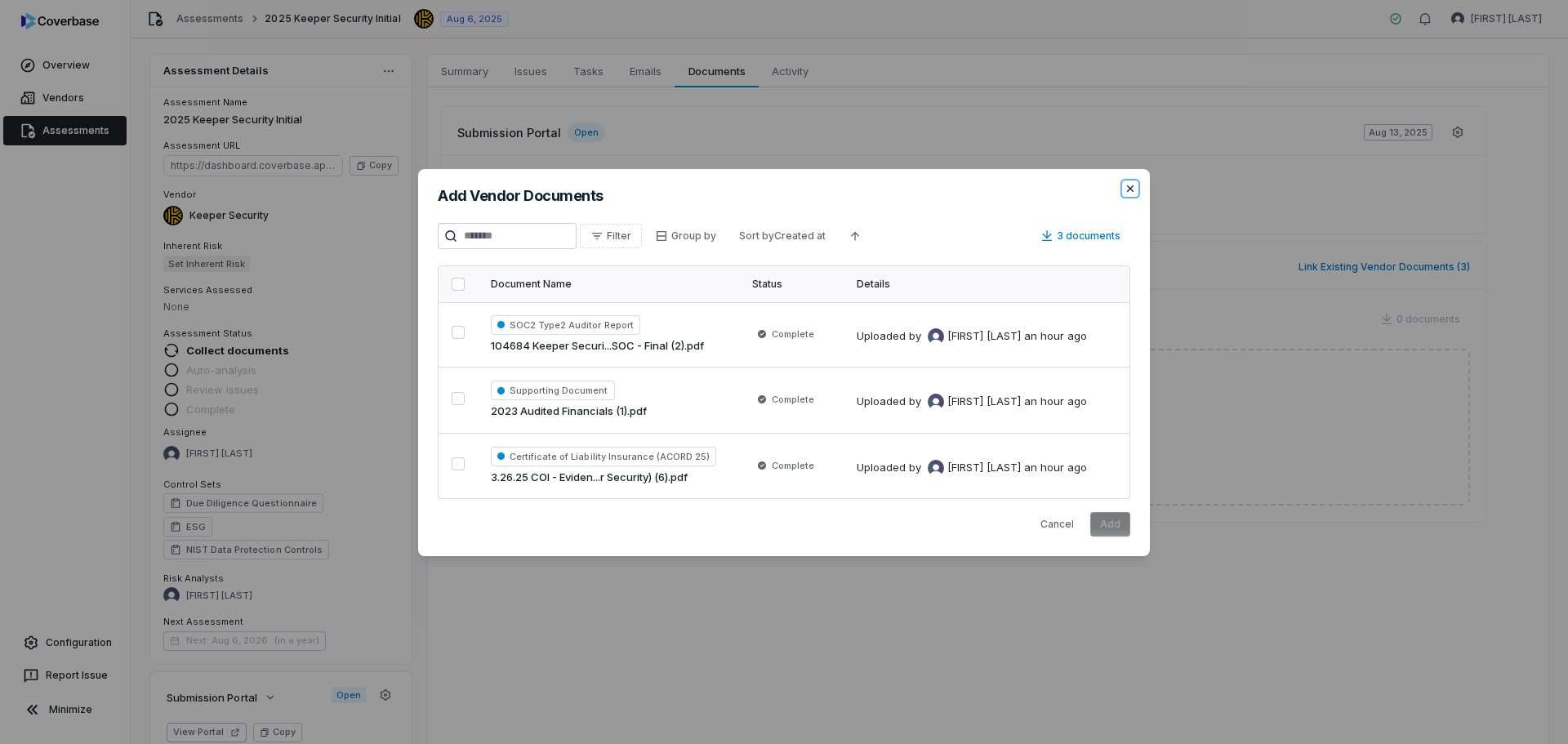 click 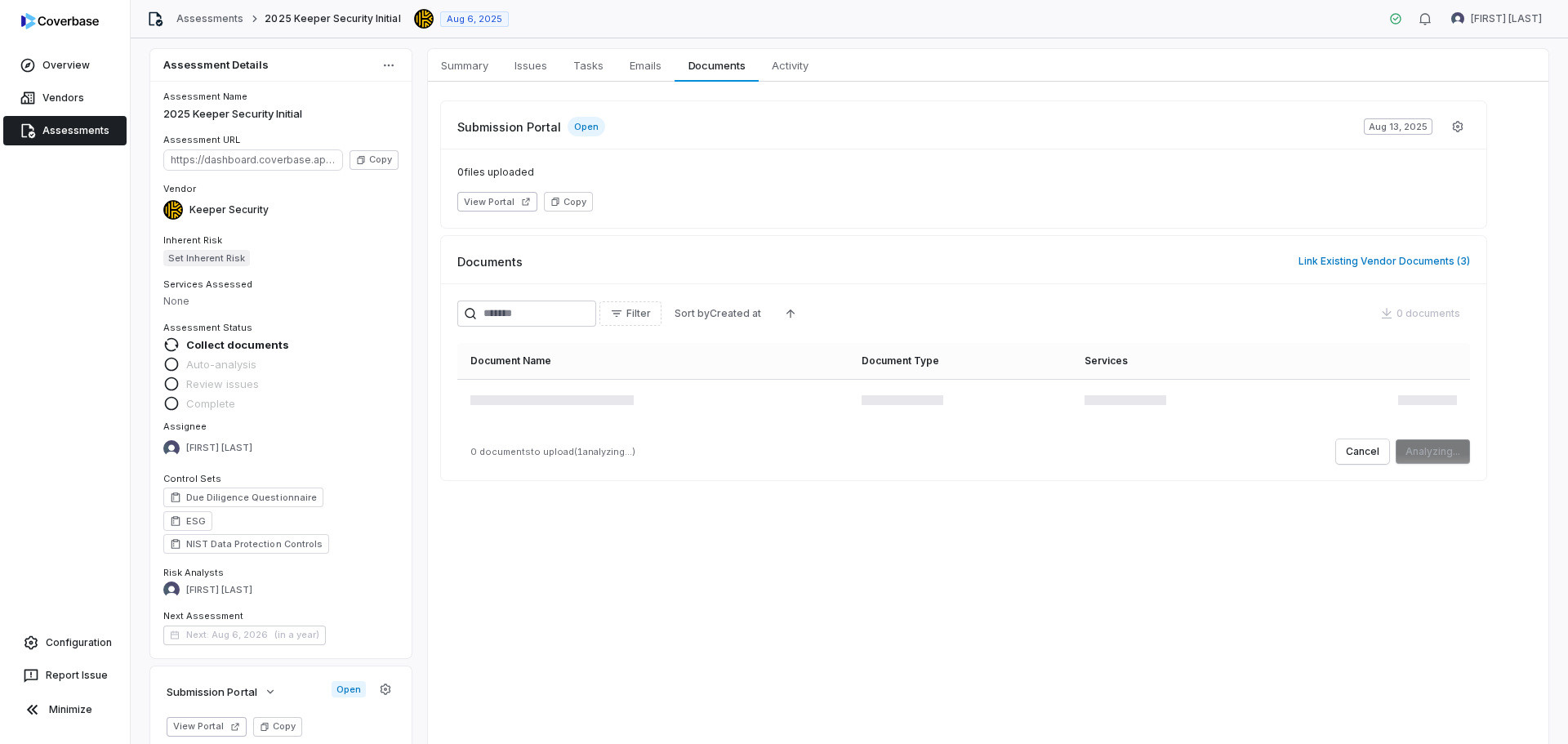 scroll, scrollTop: 0, scrollLeft: 0, axis: both 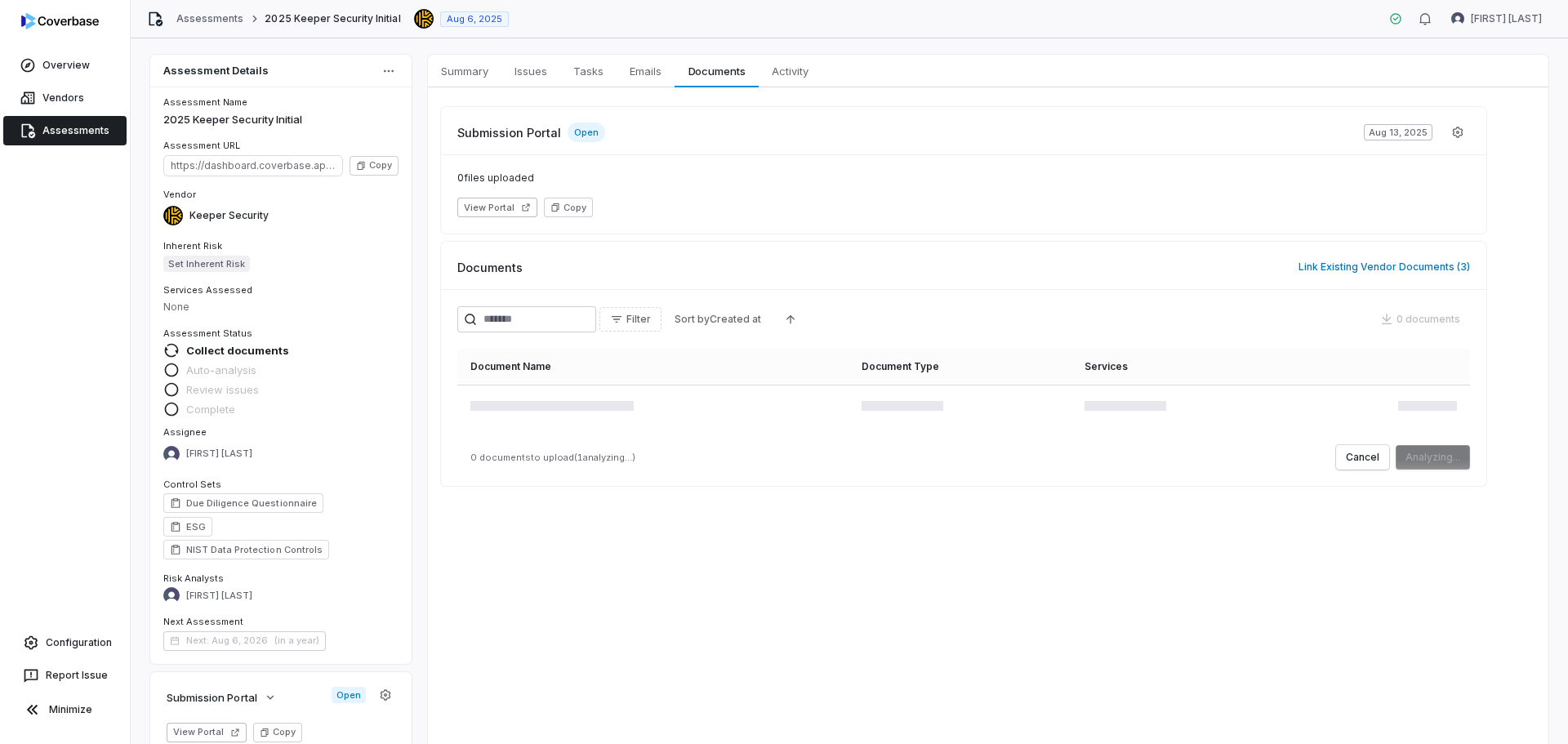 click on "Summary Summary Issues Issues Tasks Tasks Emails Emails Documents Documents Activity Activity Submission Portal Open Aug 13, 2025 0  files uploaded View Portal Copy Documents Link Existing Vendor Documents ( 3 ) Filter Sort by  Created at 0 documents Document Name Document Type Services 0 documents  to upload  ( 1  analyzing...) Cancel Analyzing..." at bounding box center [988, 434] 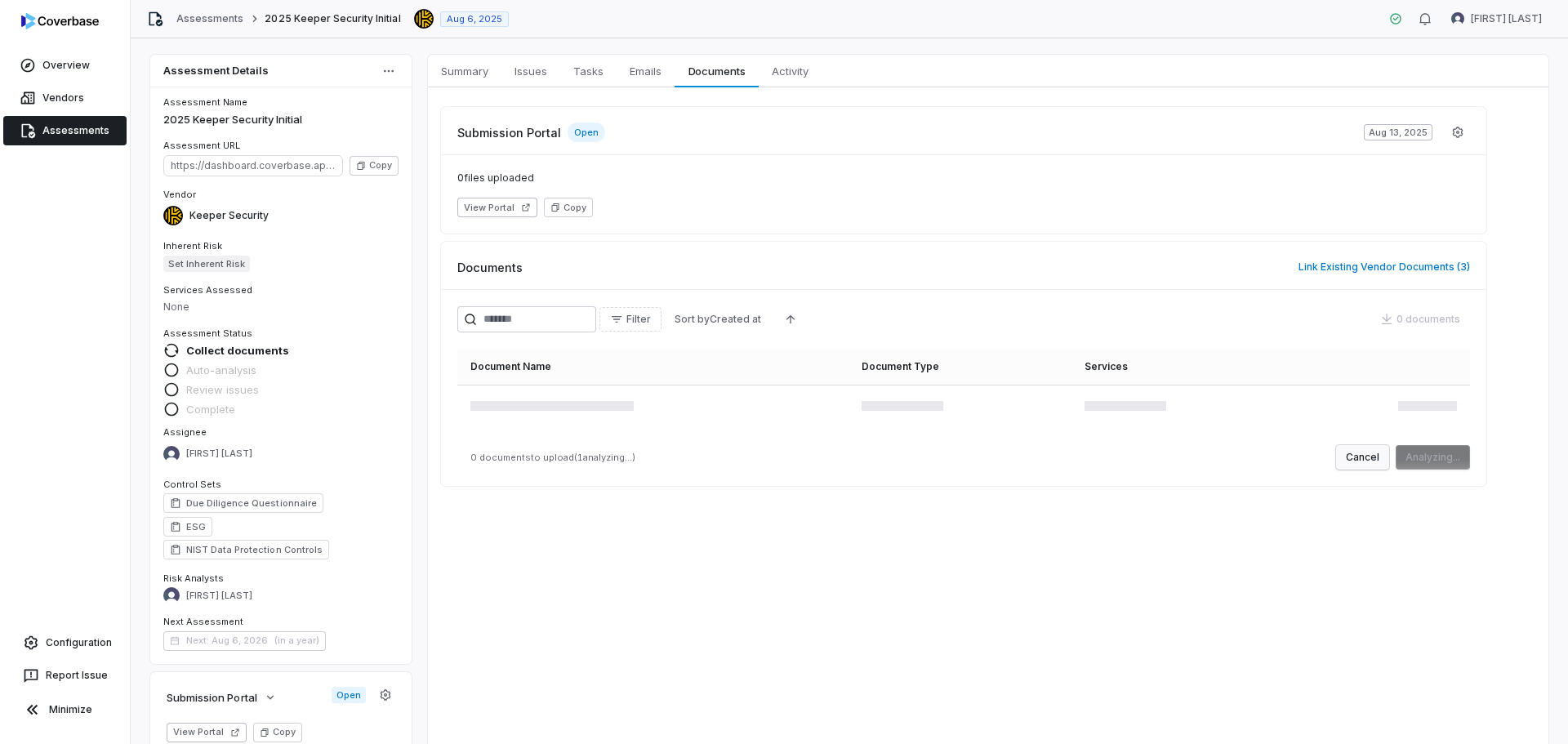 click on "Cancel" at bounding box center [1362, 457] 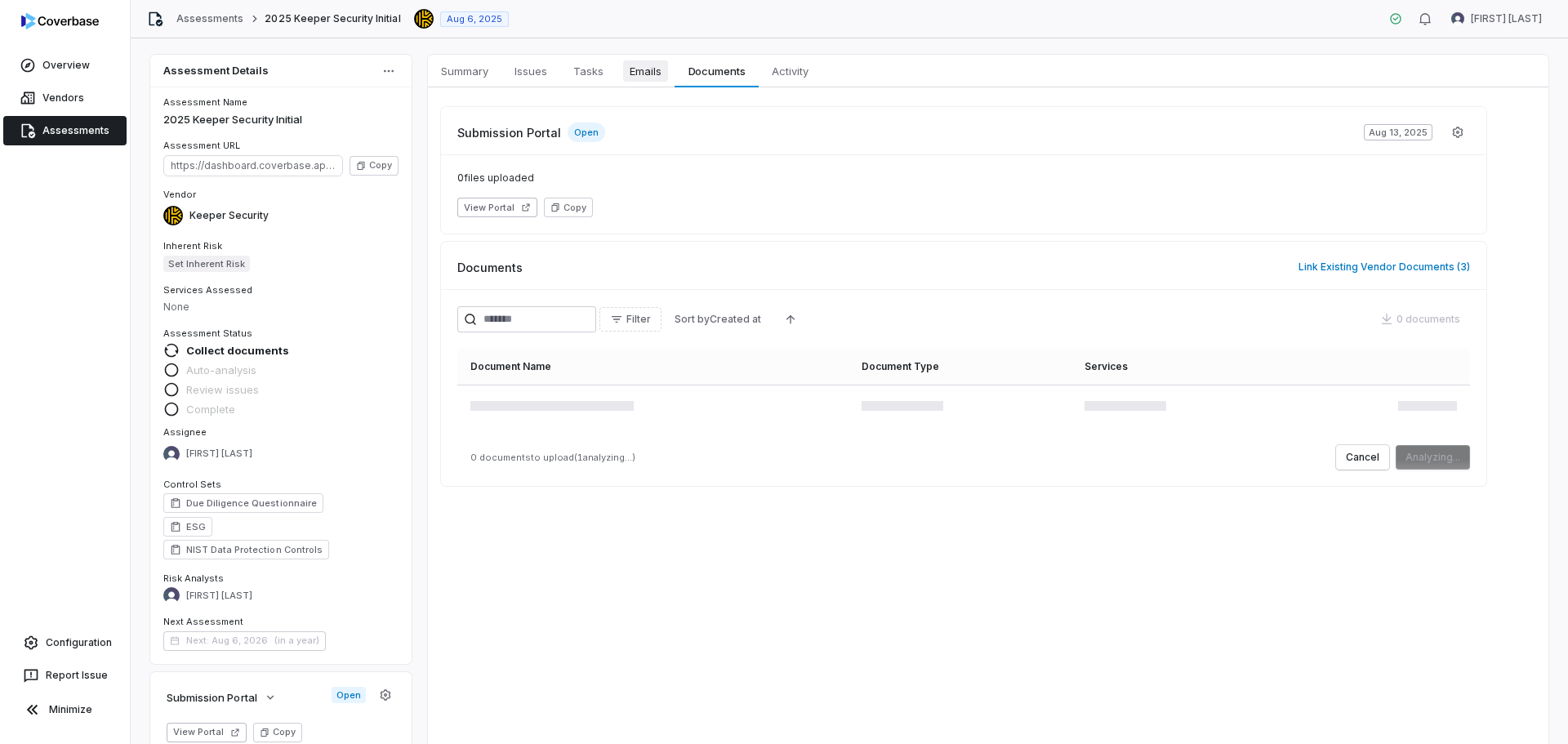 click on "Emails" at bounding box center (645, 71) 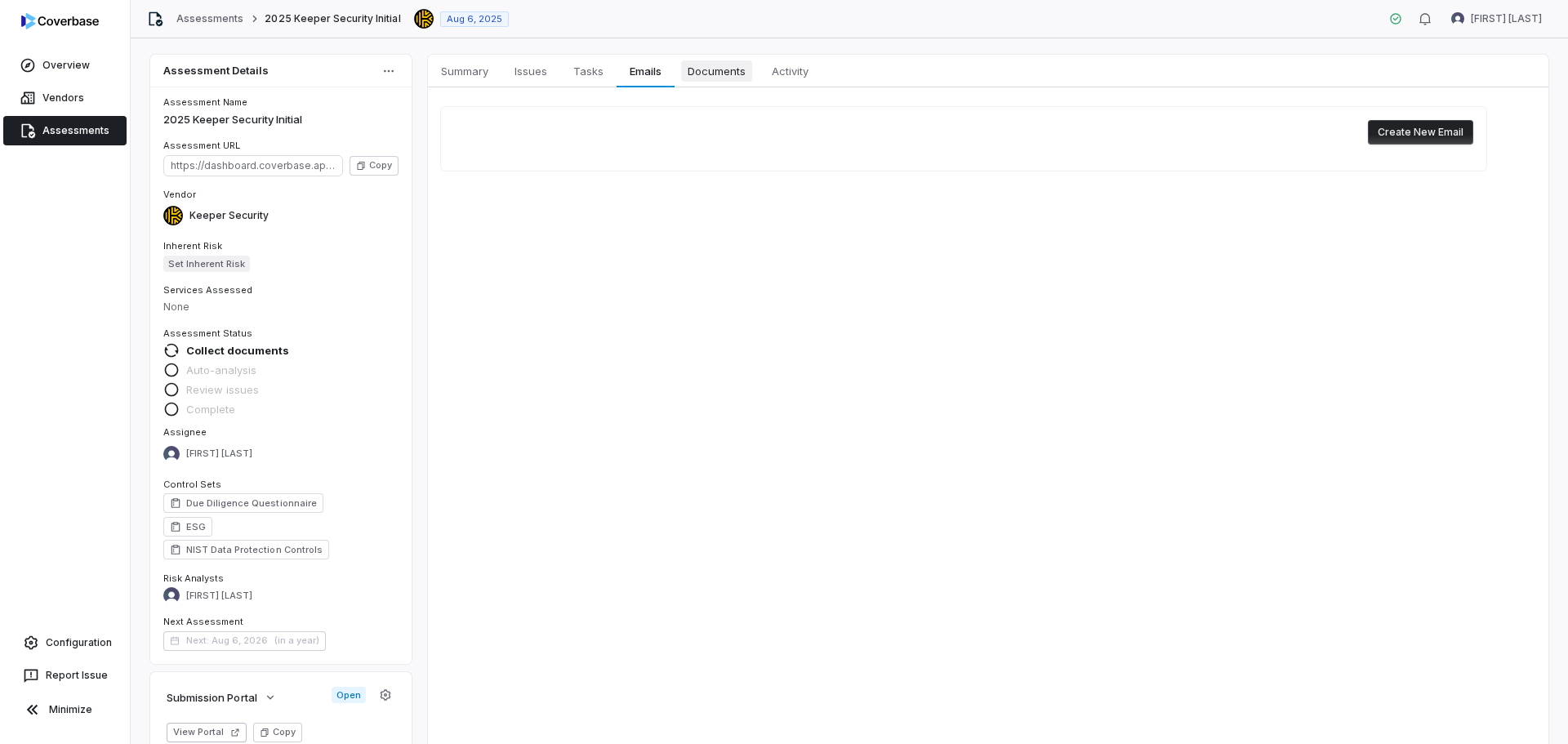 click on "Documents" at bounding box center [716, 71] 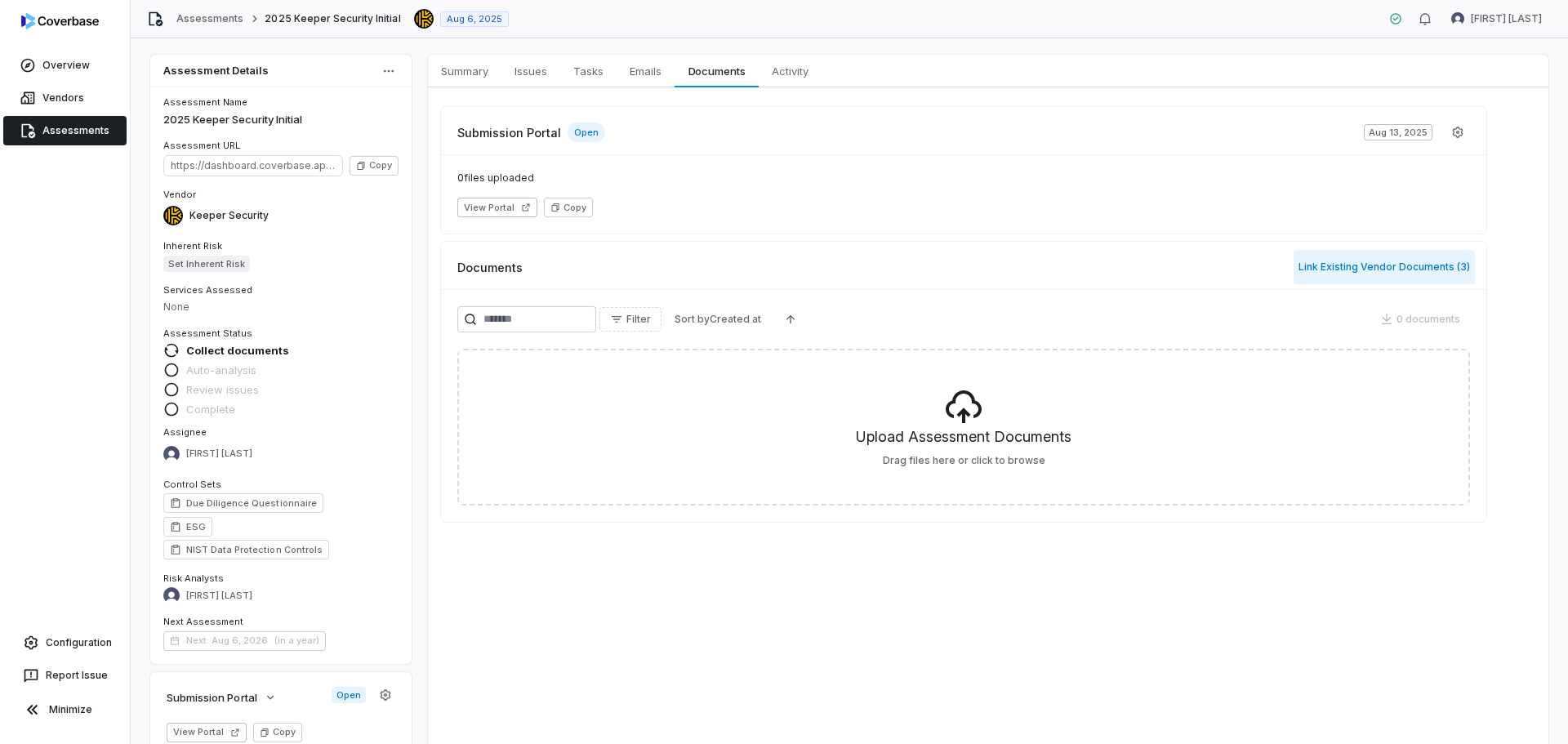 click on "Link Existing Vendor Documents ( 3 )" at bounding box center [1384, 267] 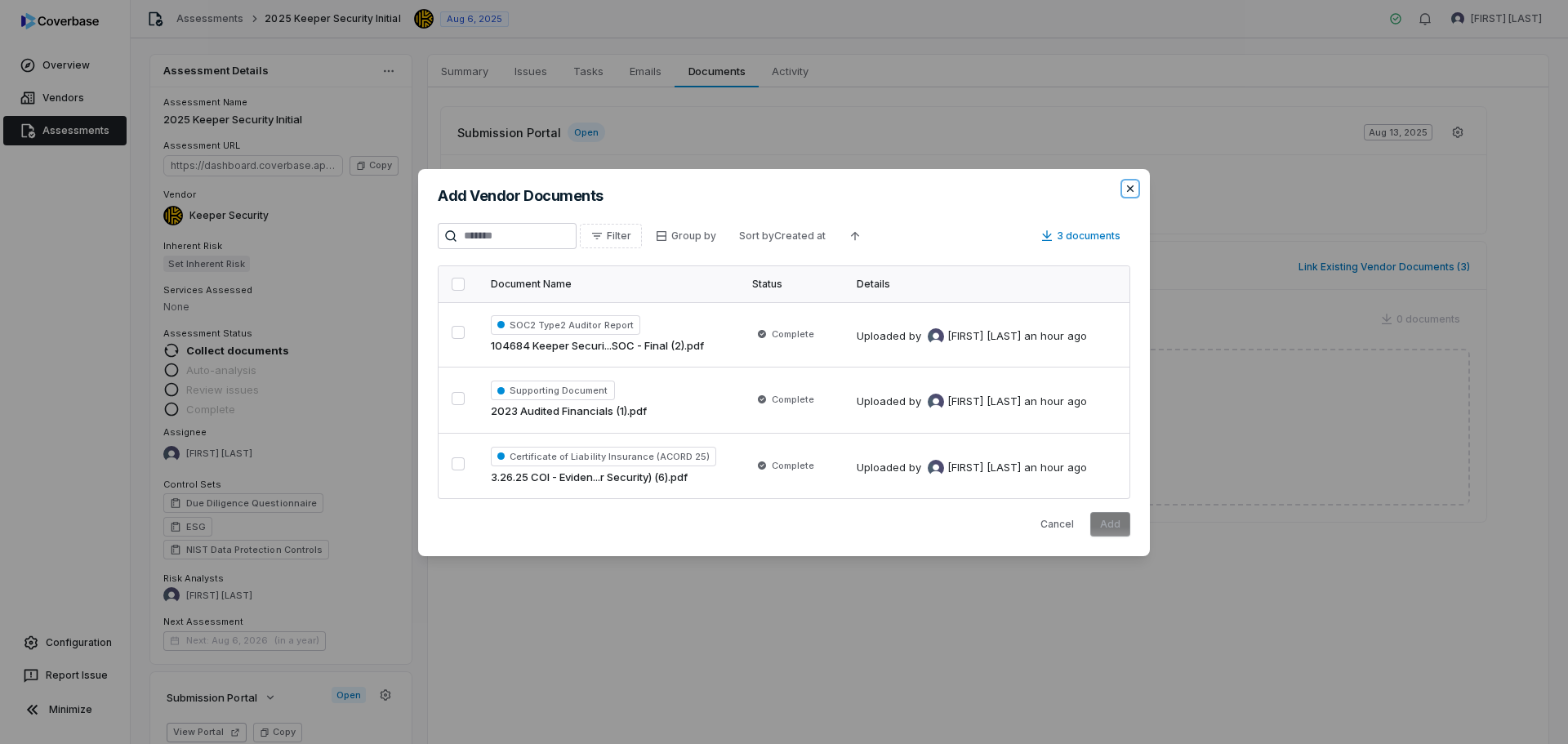click 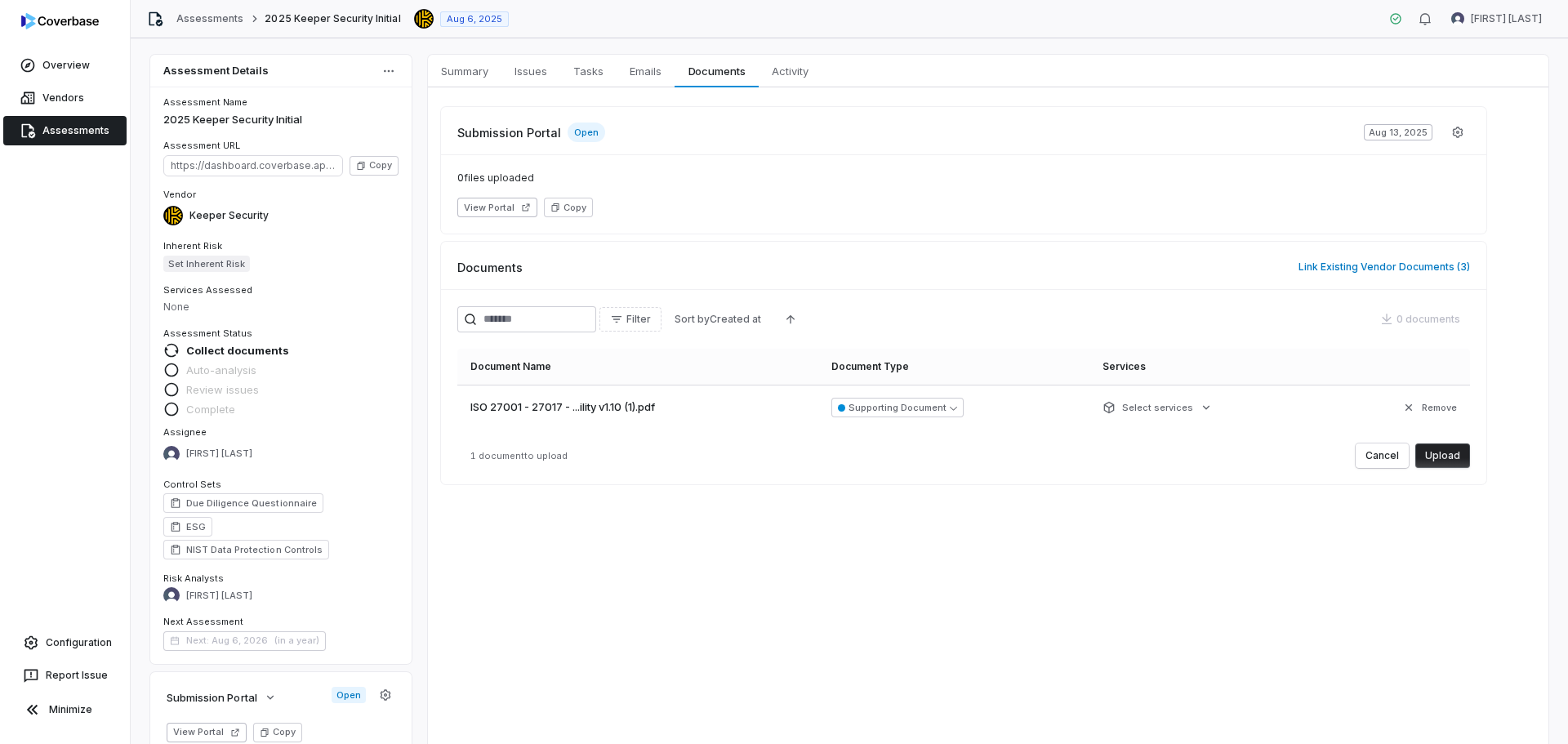 drag, startPoint x: 1437, startPoint y: 458, endPoint x: 1209, endPoint y: 447, distance: 228.2652 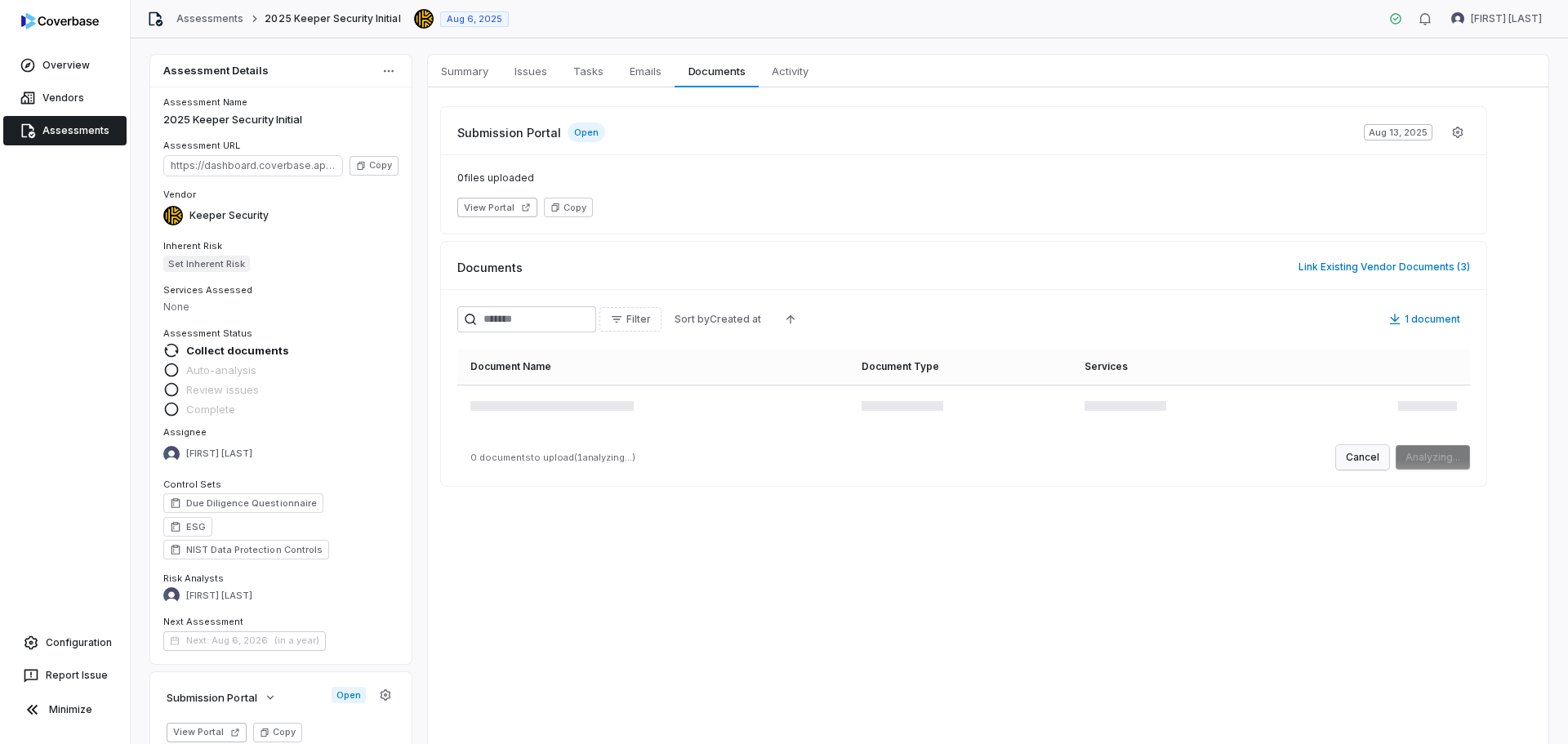 click on "Cancel" at bounding box center [1362, 457] 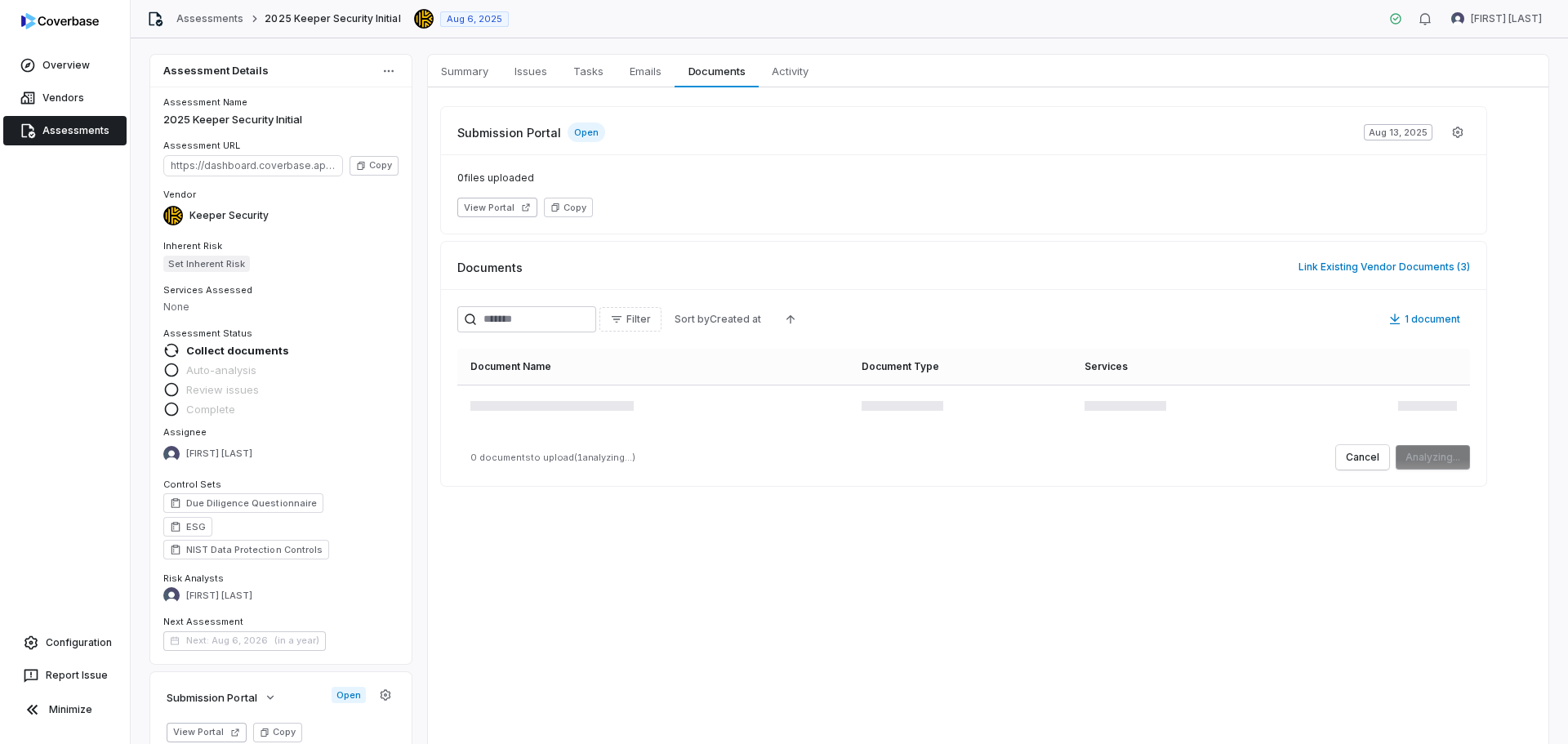 click on "Submission Portal Open Aug 13, 2025 0  files uploaded View Portal Copy Documents Link Existing Vendor Documents ( 3 ) Filter Sort by  Created at 1 document Document Name Document Type Services 0 documents  to upload  ( 1  analyzing...) Cancel Analyzing..." at bounding box center [988, 296] 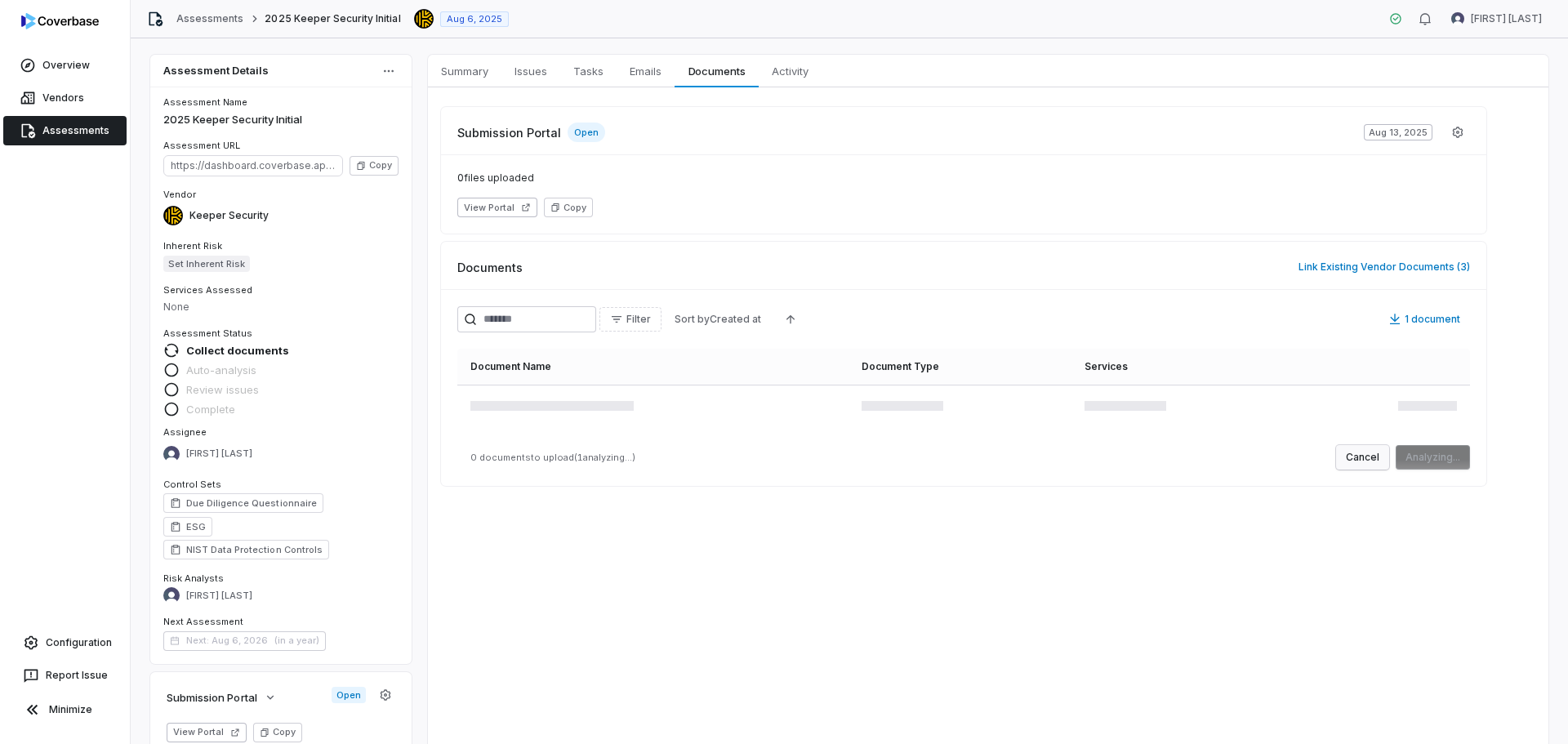 click on "Cancel" at bounding box center [1362, 457] 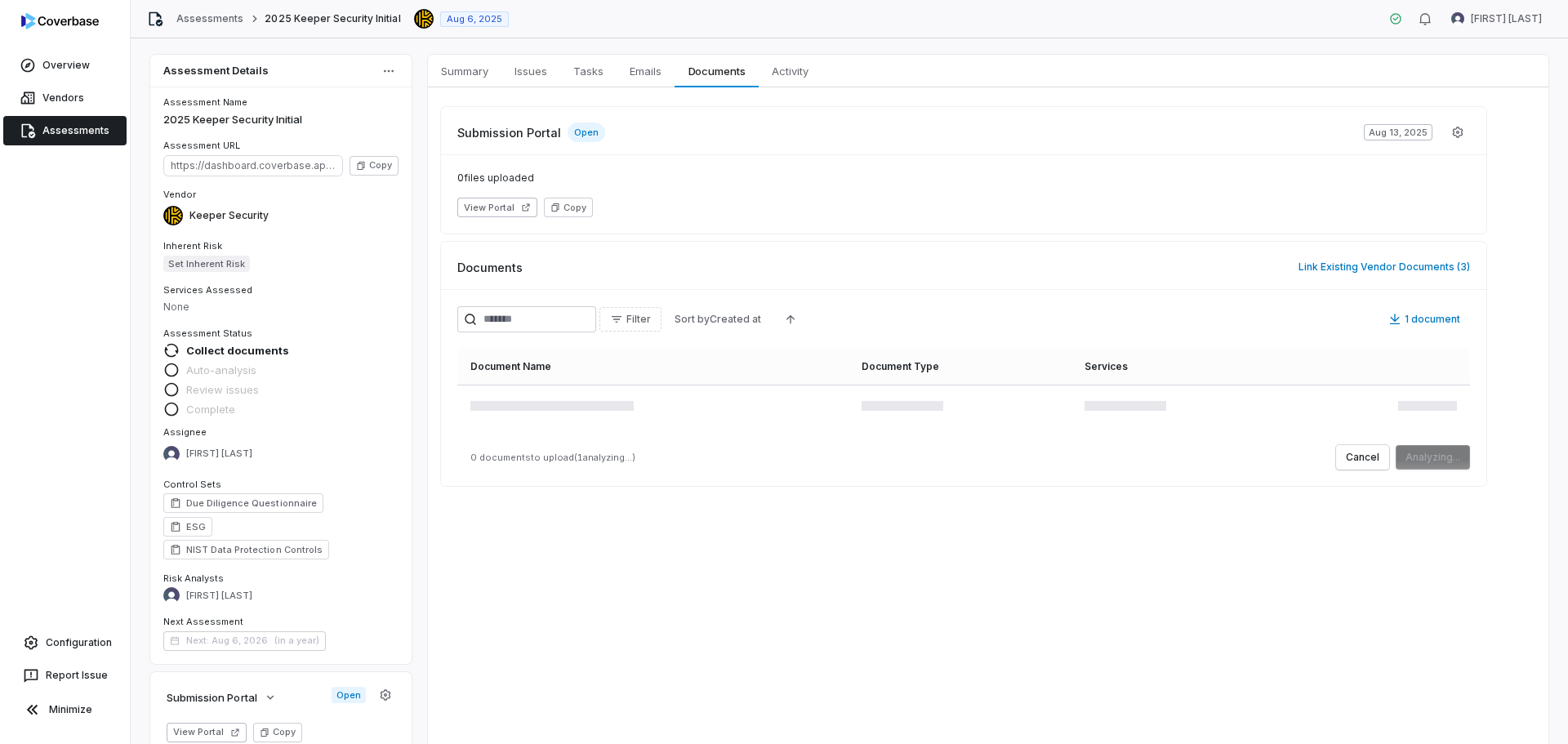 drag, startPoint x: 343, startPoint y: 535, endPoint x: 385, endPoint y: 518, distance: 45.31 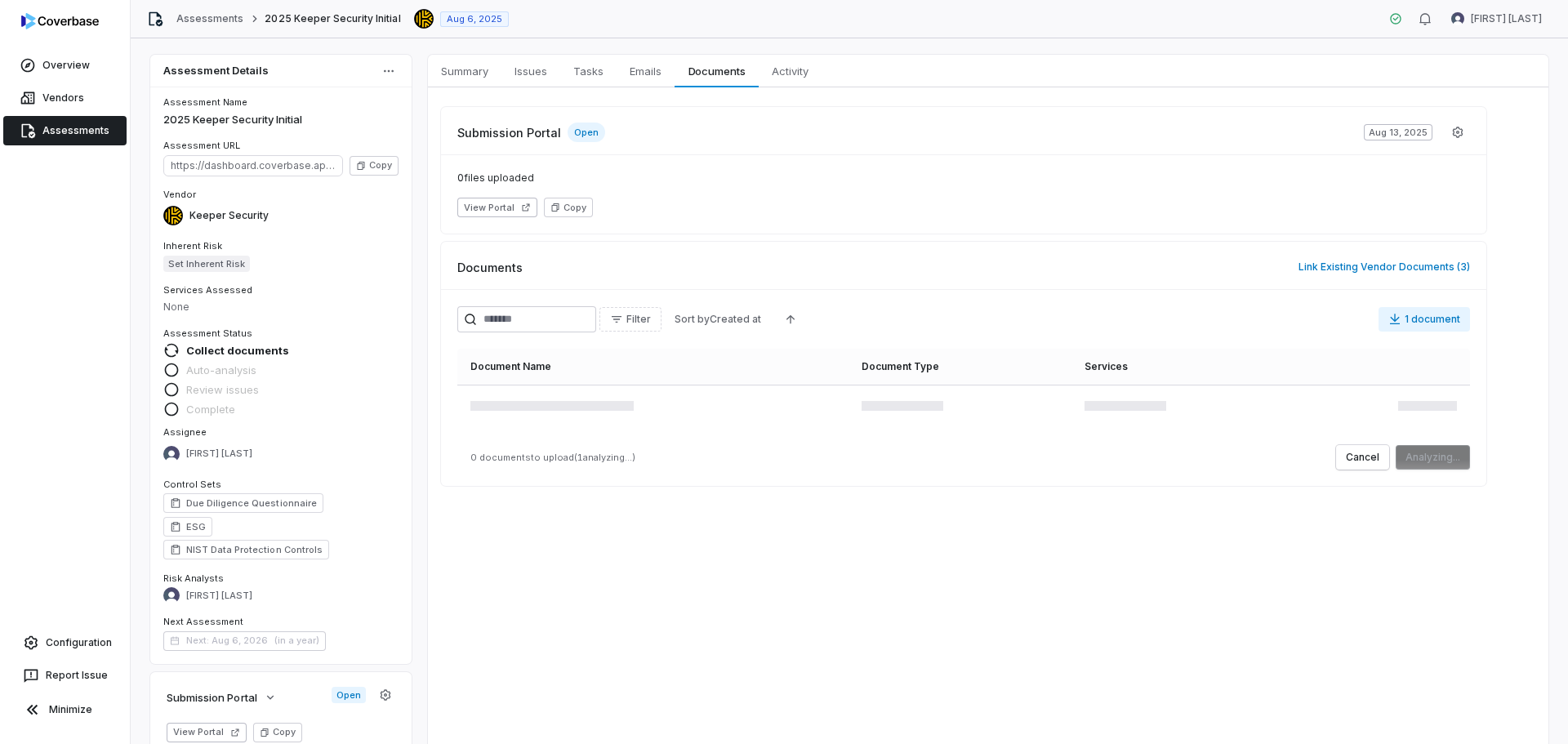 click on "1 document" at bounding box center (1424, 319) 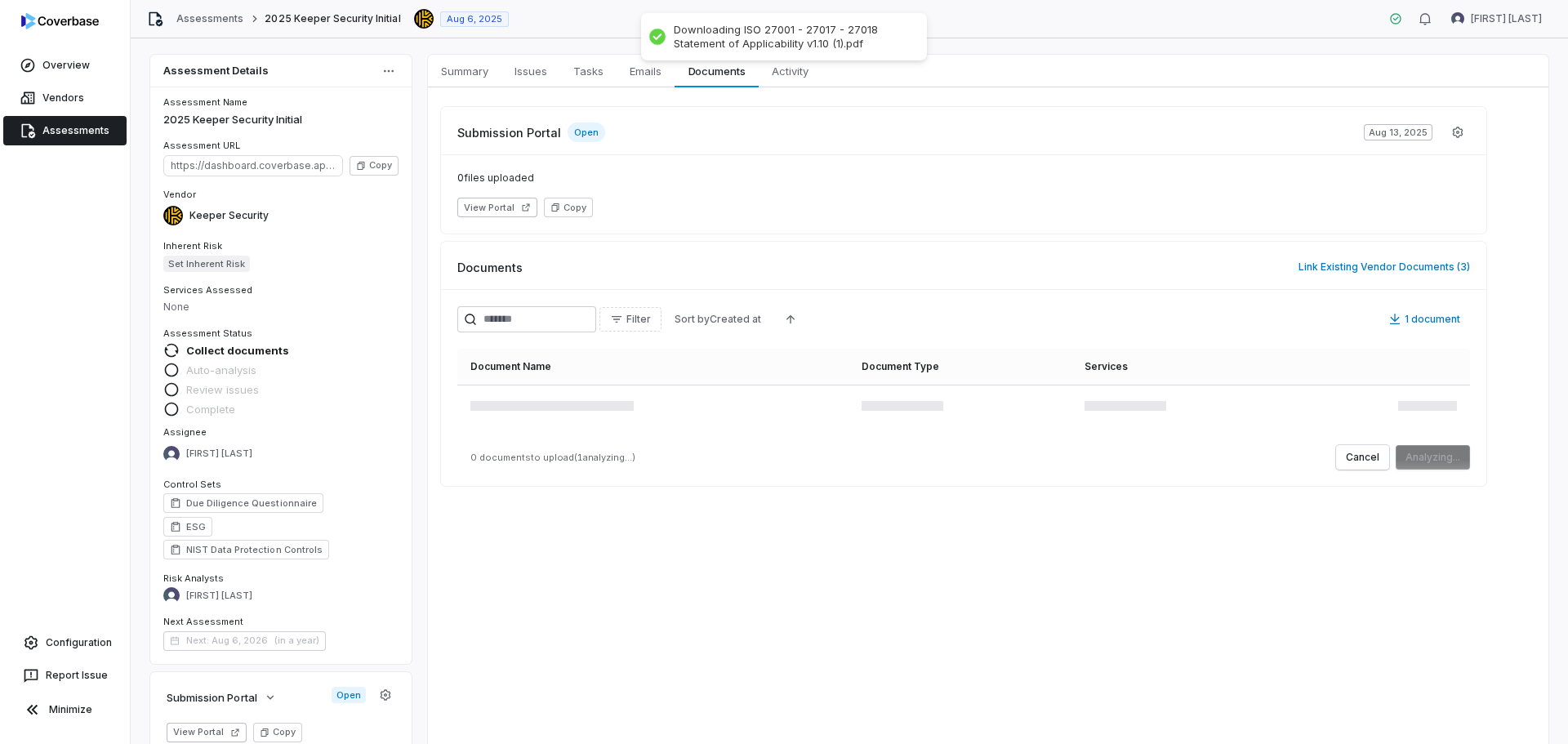 click on "Summary Summary Issues Issues Tasks Tasks Emails Emails Documents Documents Activity Activity Submission Portal Open Aug 13, 2025 0  files uploaded View Portal Copy Documents Link Existing Vendor Documents ( 3 ) Filter Sort by  Created at 1 document Document Name Document Type Services 0 documents  to upload  ( 1  analyzing...) Cancel Analyzing..." at bounding box center [988, 434] 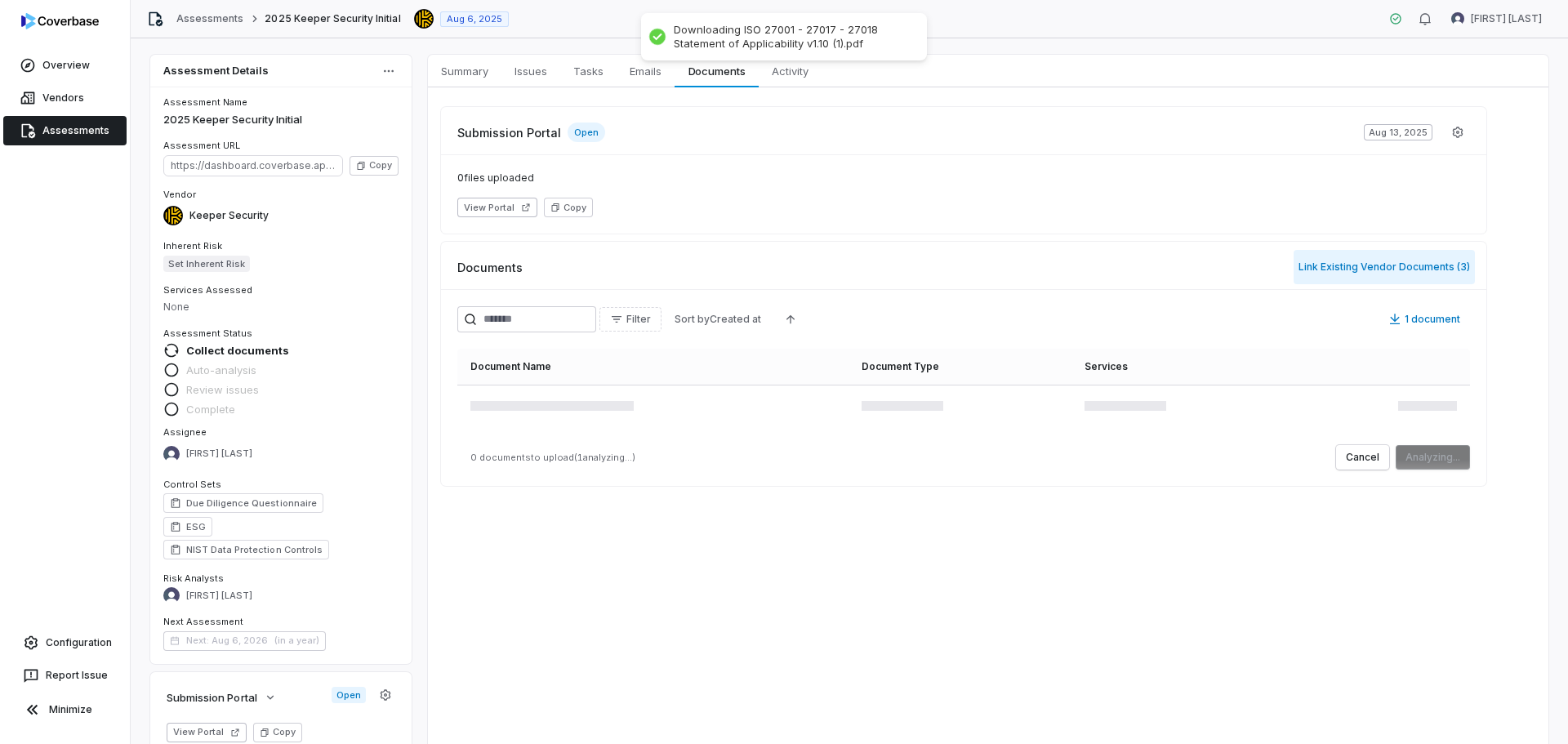 click on "Link Existing Vendor Documents ( 3 )" at bounding box center (1384, 267) 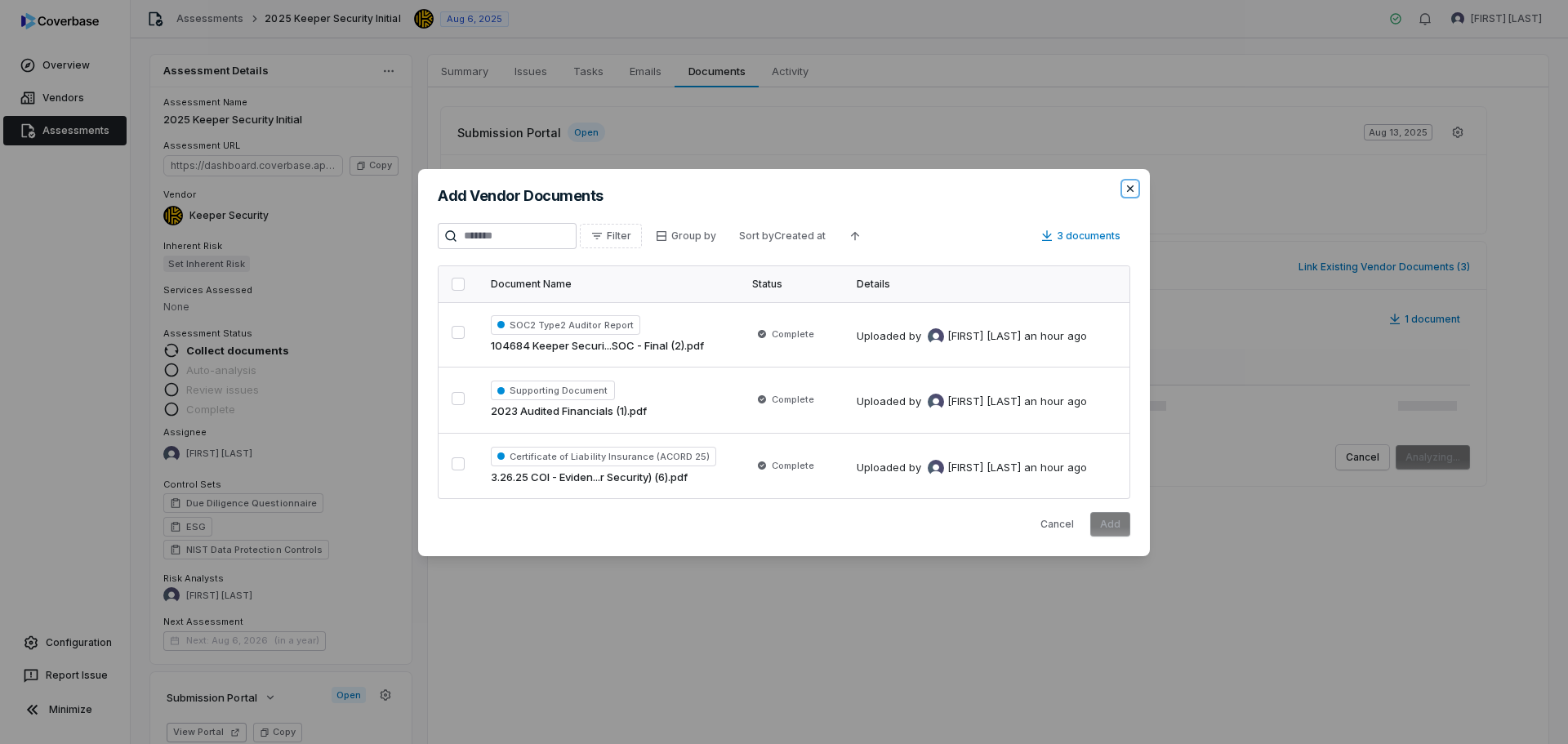 click 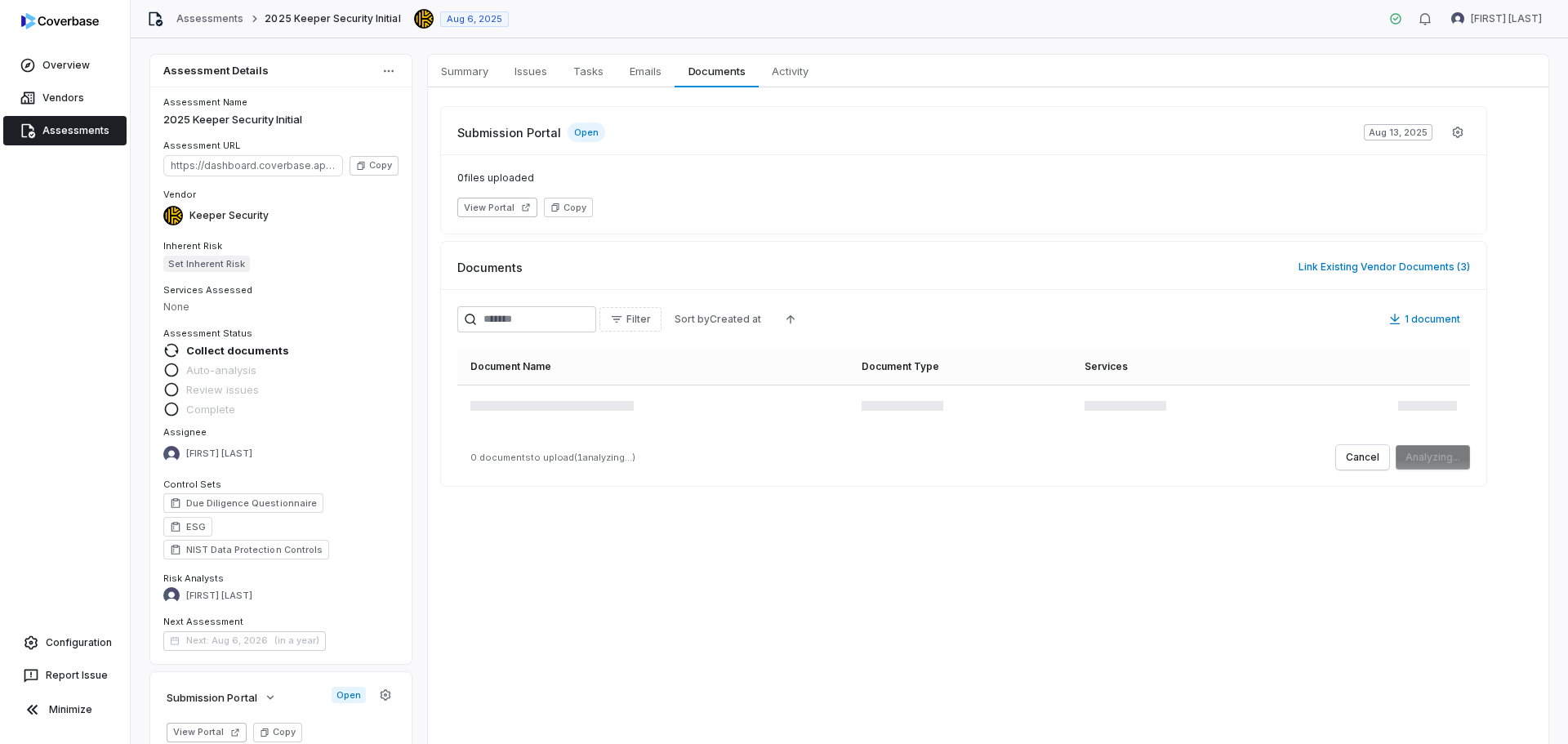click on "Summary Summary Issues Issues Tasks Tasks Emails Emails Documents Documents Activity Activity Submission Portal Open Aug 13, 2025 0  files uploaded View Portal Copy Documents Link Existing Vendor Documents ( 3 ) Filter Sort by  Created at 1 document Document Name Document Type Services 0 documents  to upload  ( 1  analyzing...) Cancel Analyzing..." at bounding box center (988, 434) 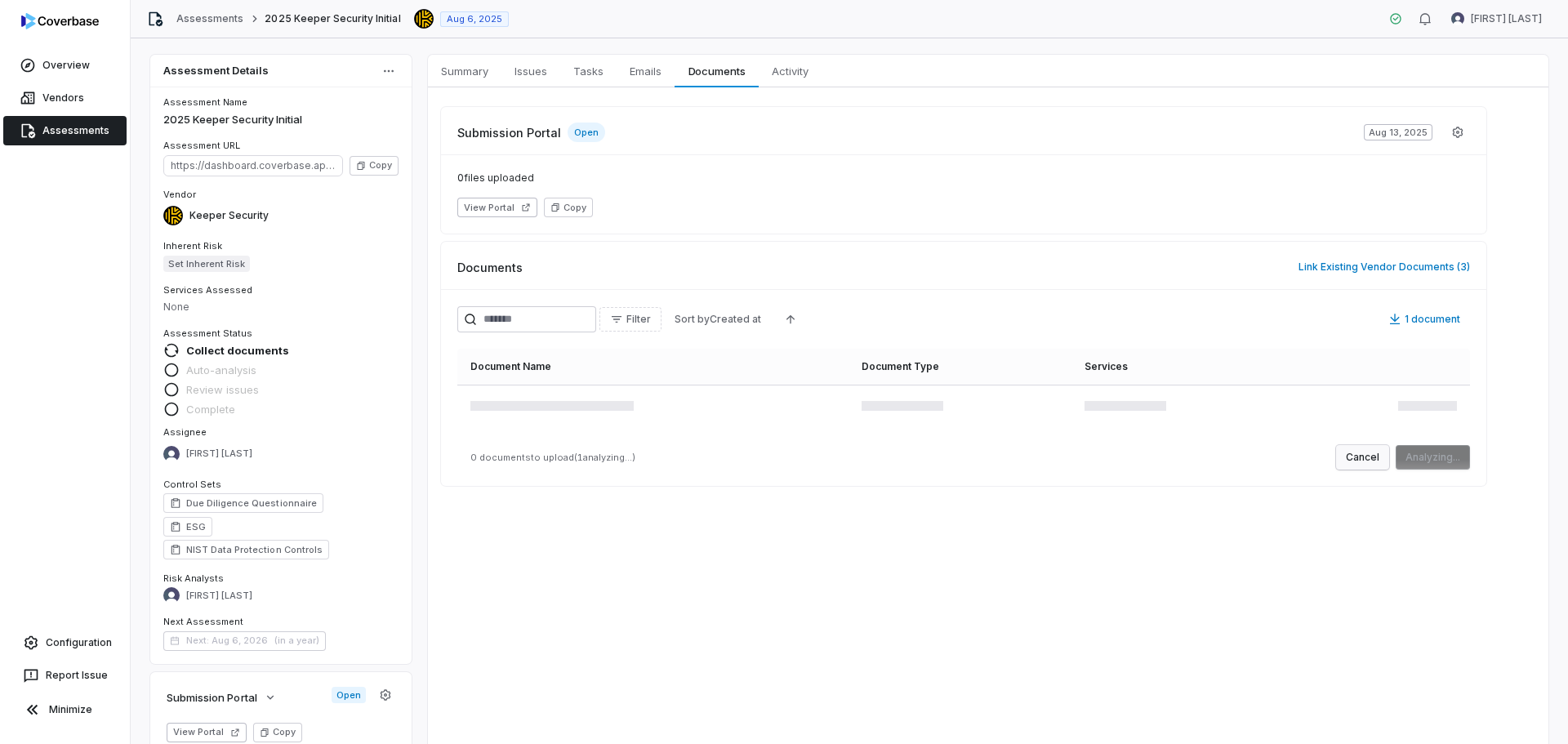 click on "Cancel" at bounding box center (1362, 457) 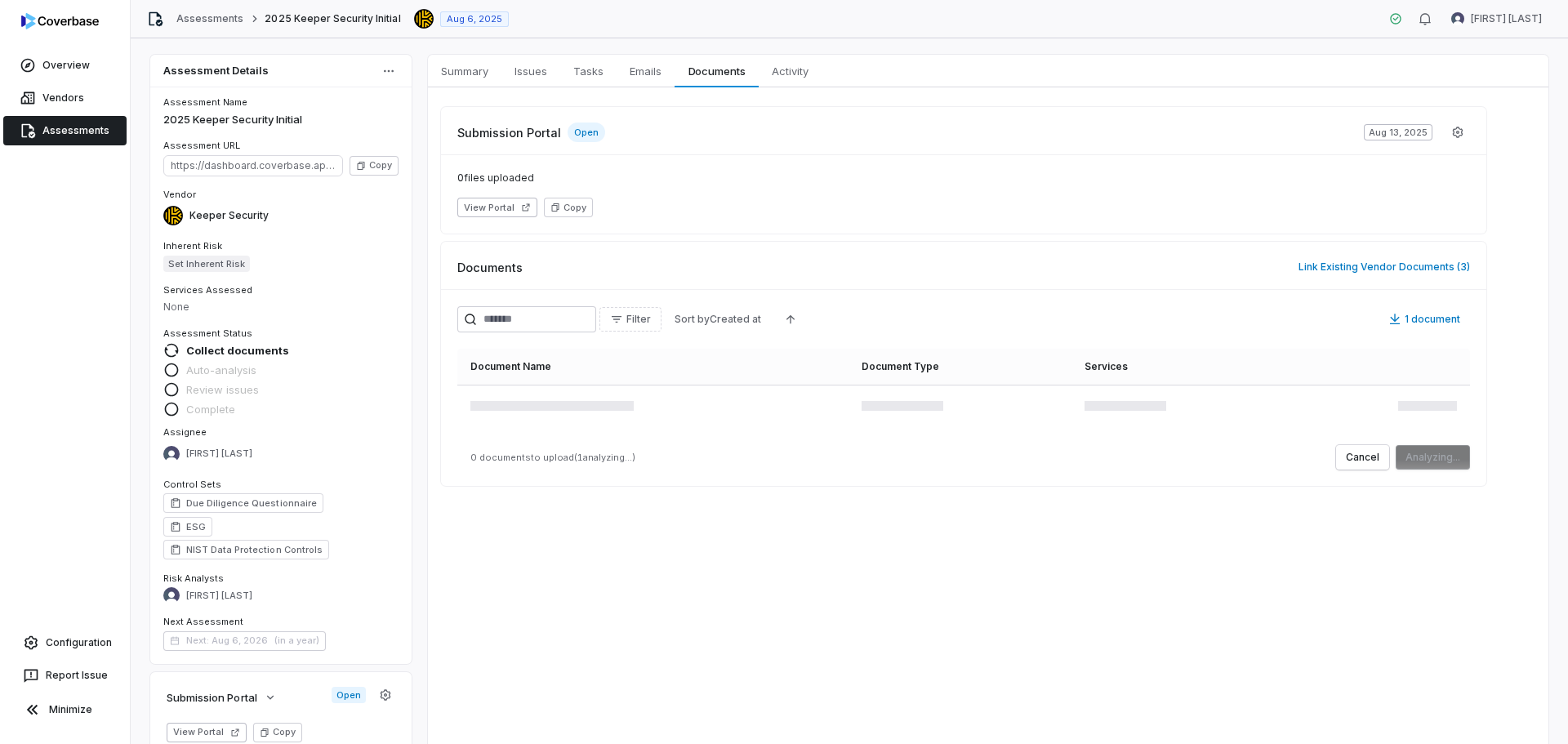 click on "Assessments" at bounding box center (65, 131) 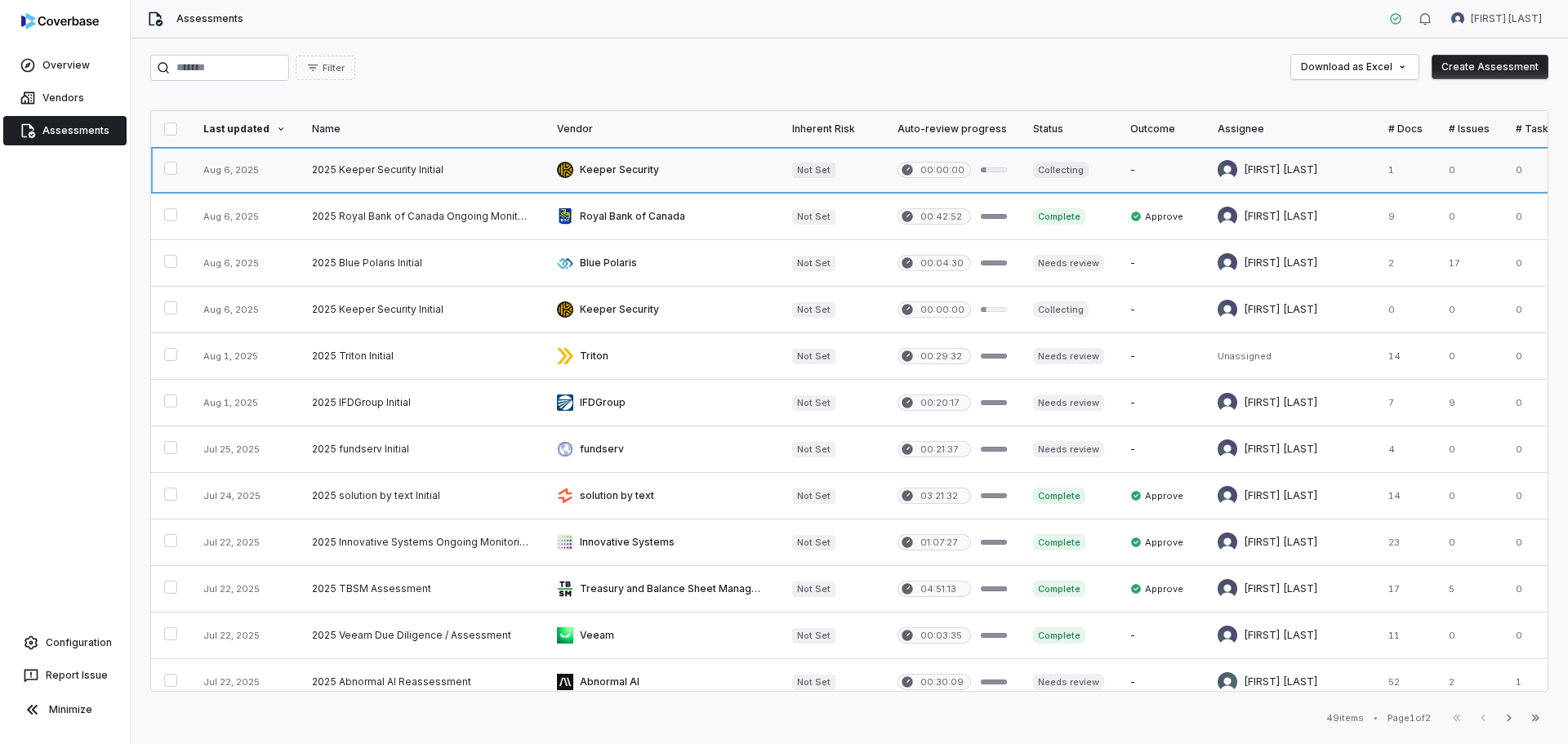 click at bounding box center (421, 170) 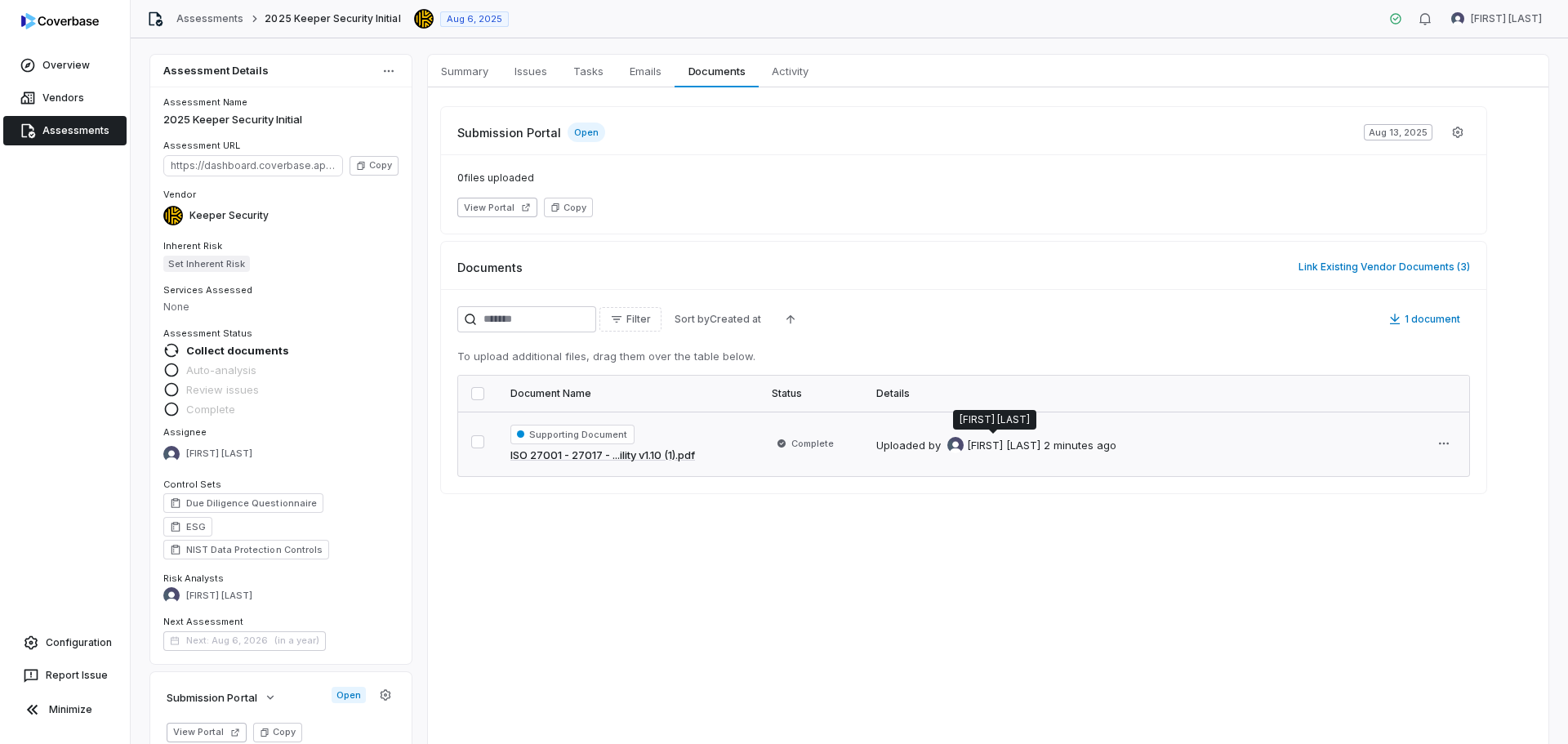 click on "[FIRST] [LAST]" at bounding box center (1004, 446) 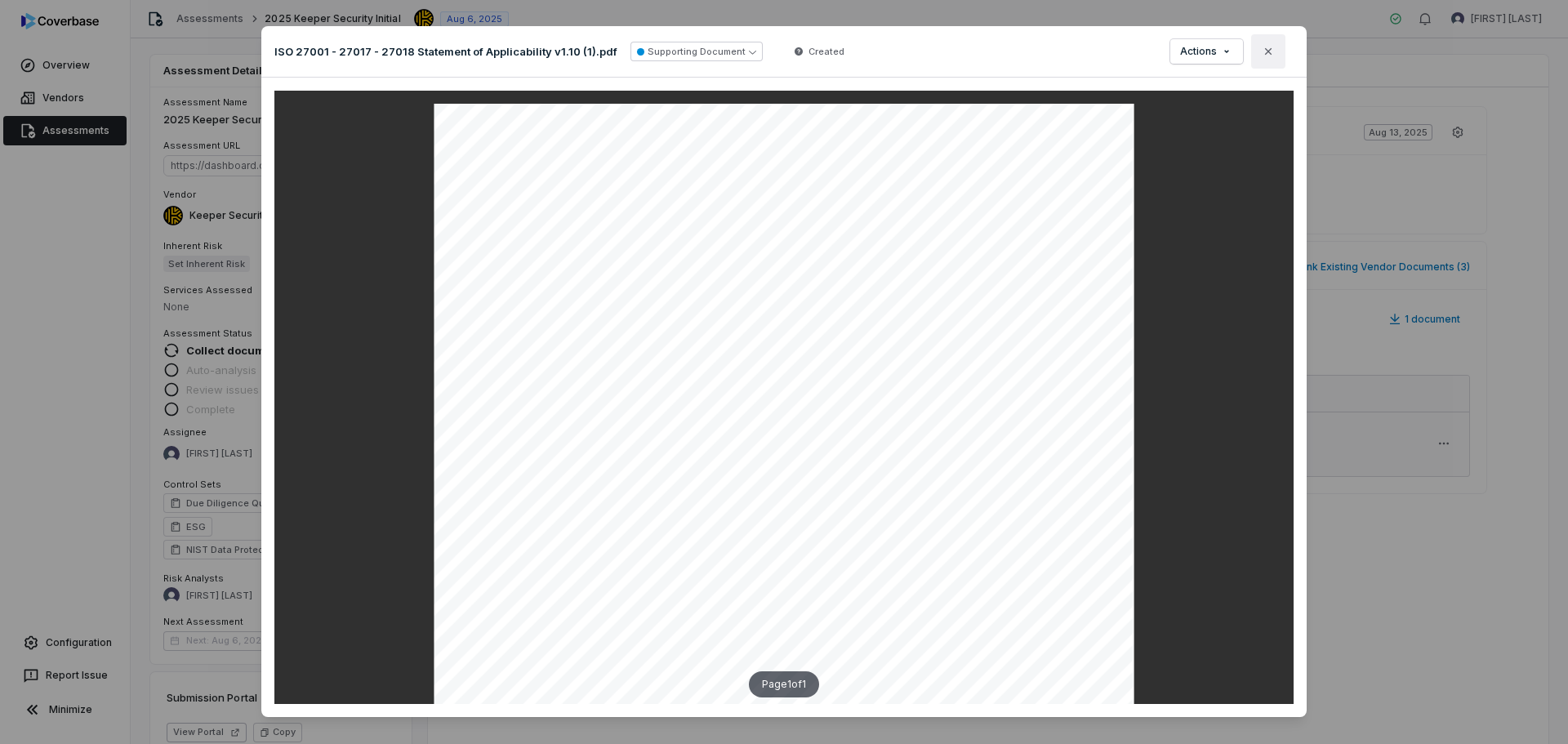 click 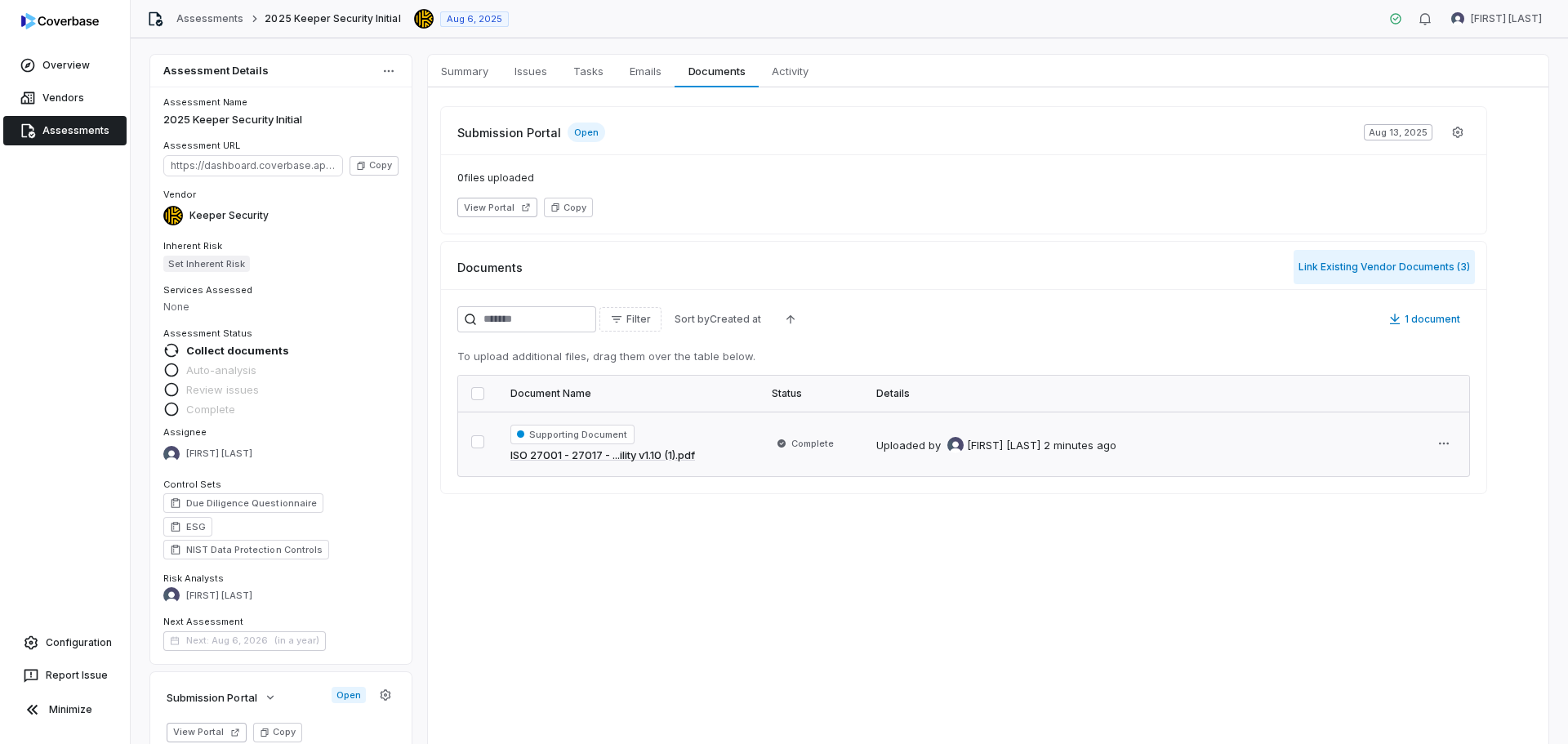 click on "Link Existing Vendor Documents ( 3 )" at bounding box center [1384, 267] 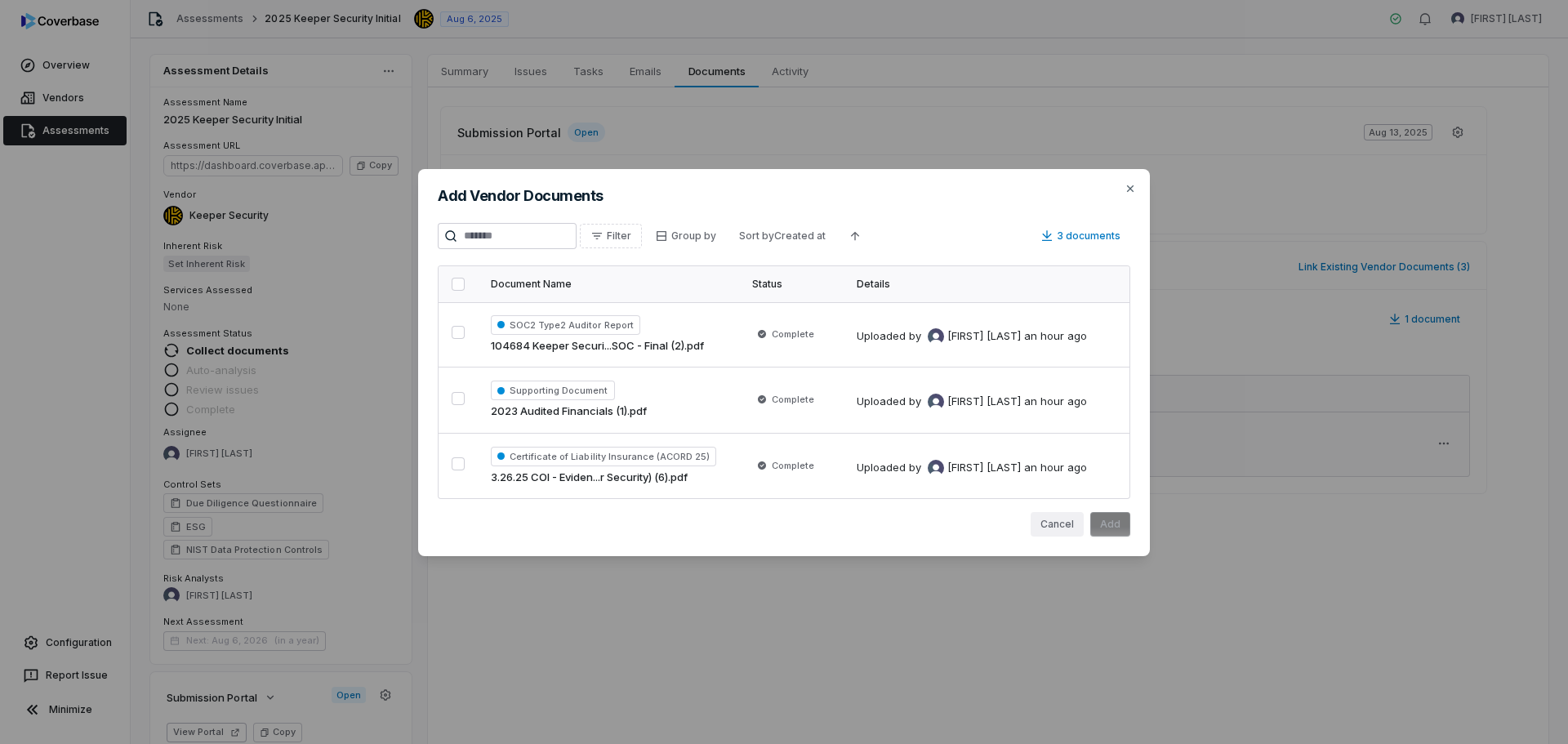 click on "Cancel" at bounding box center (1057, 524) 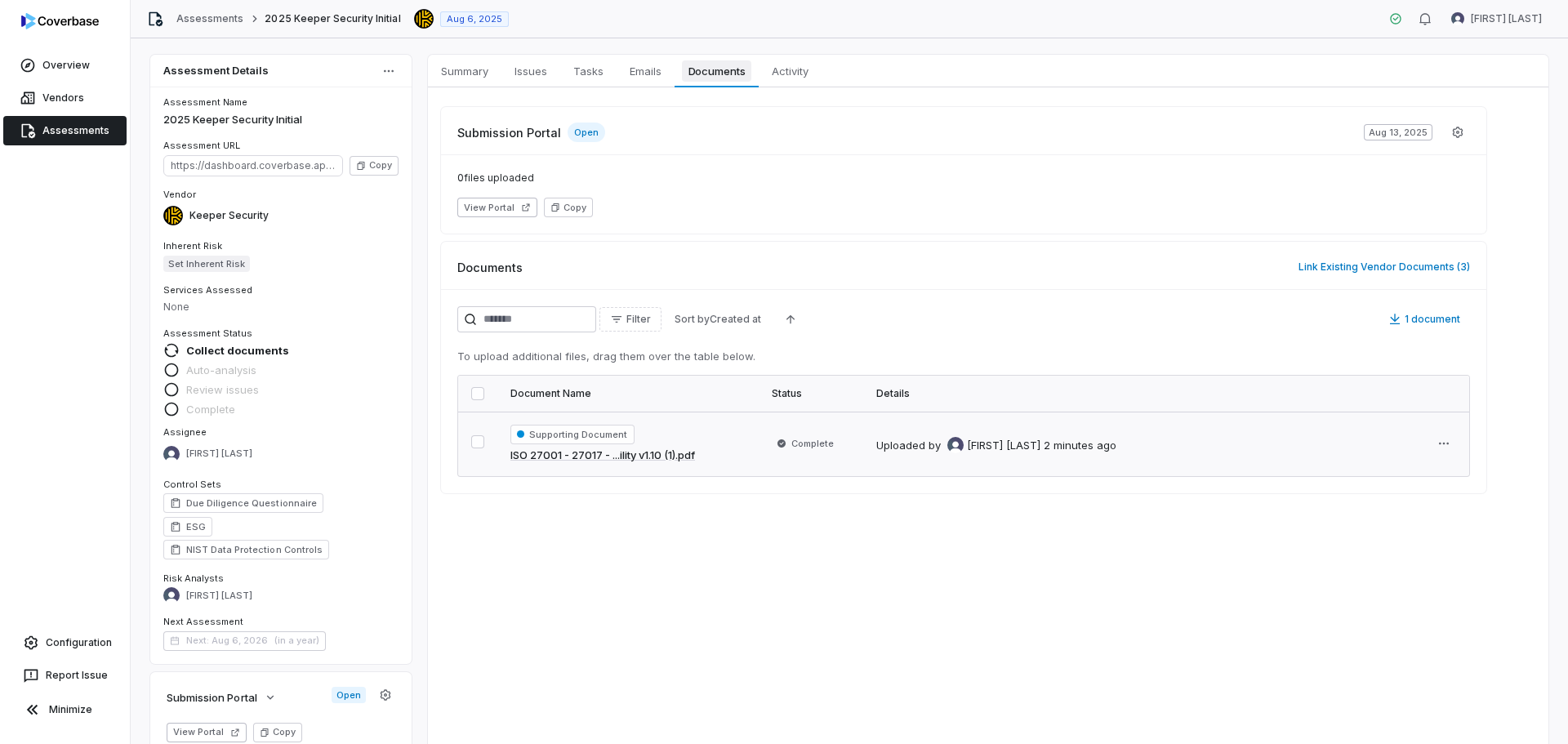 click on "Documents" at bounding box center [717, 71] 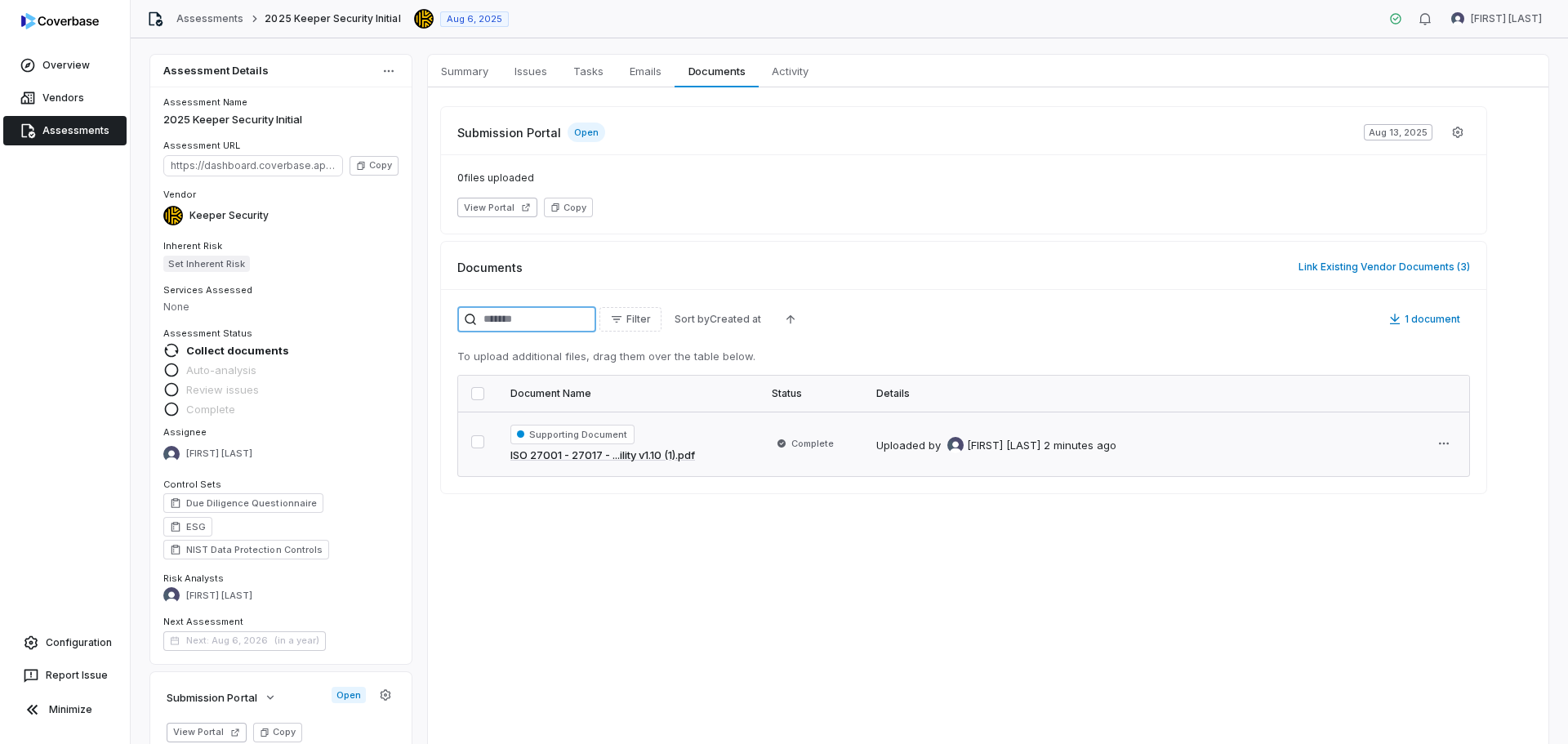 click at bounding box center (527, 319) 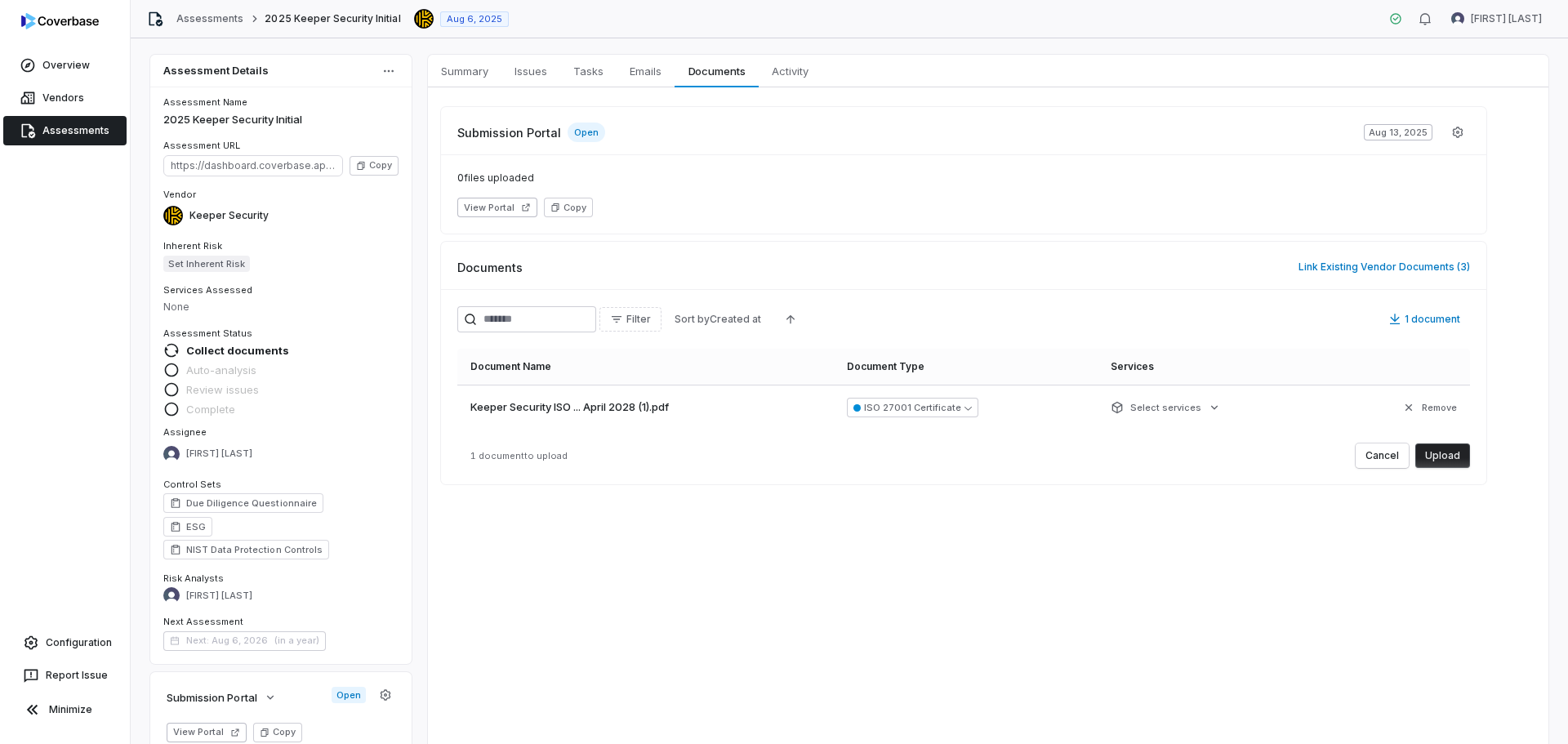 click on "Upload" at bounding box center (1442, 456) 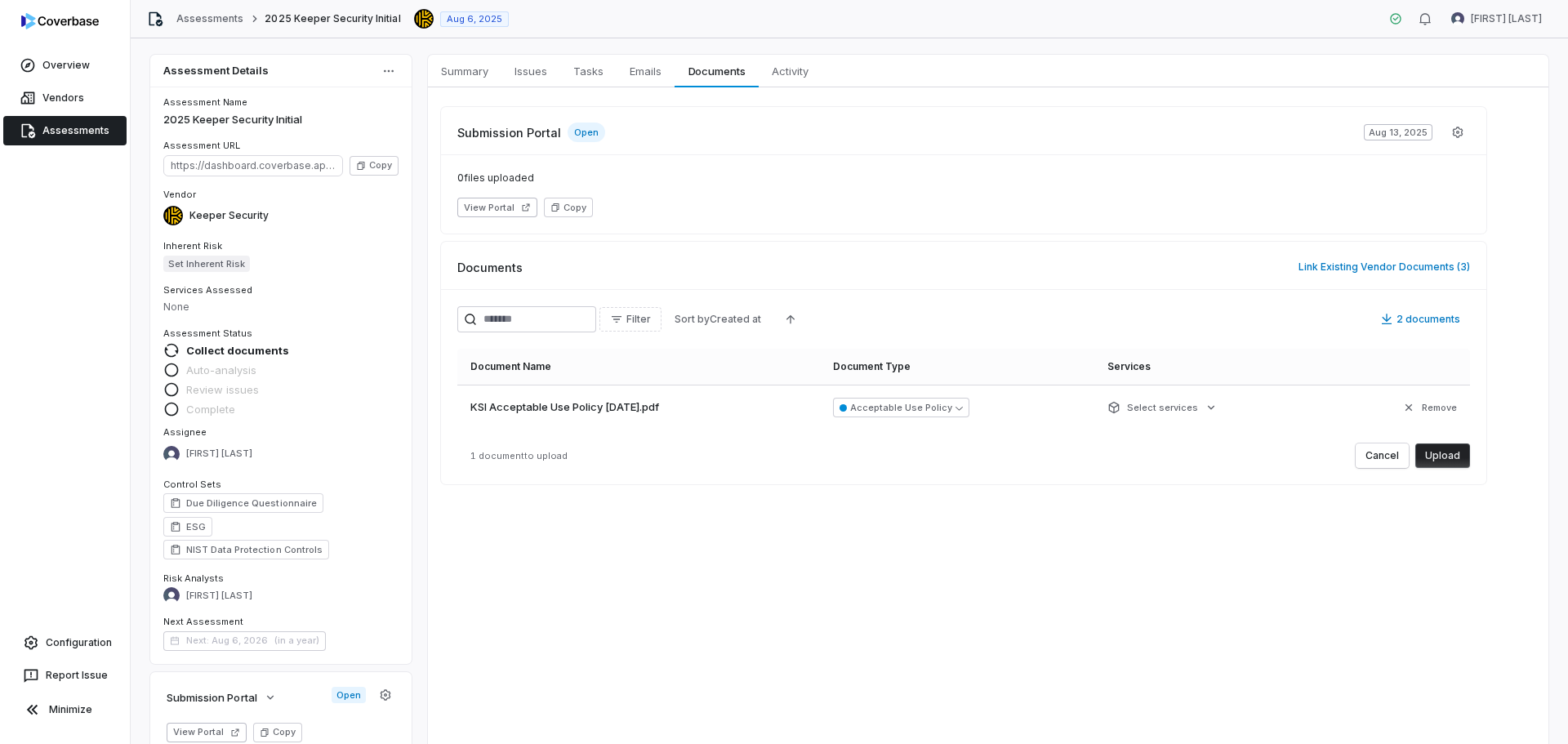 click on "Upload" at bounding box center (1442, 456) 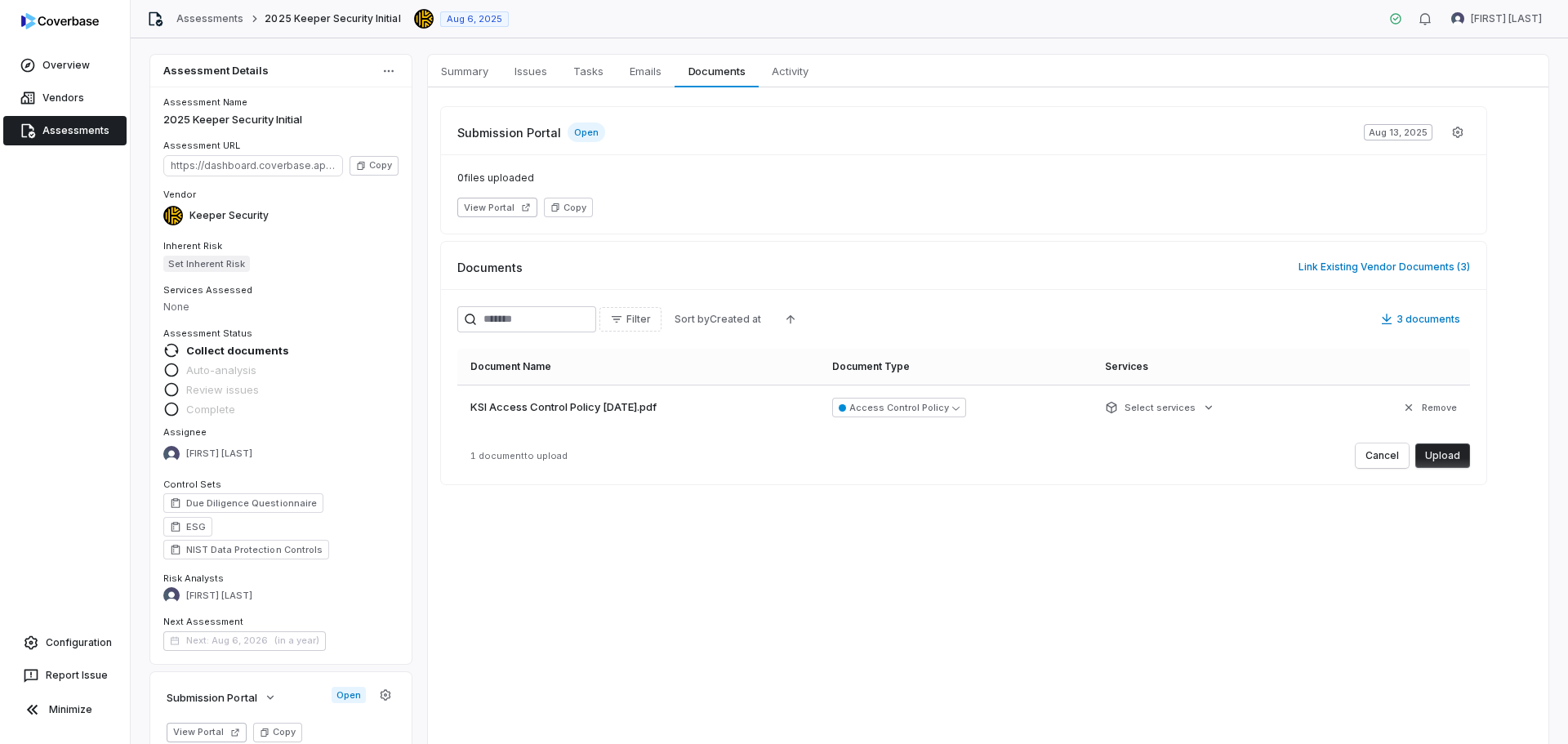 click on "Upload" at bounding box center [1442, 456] 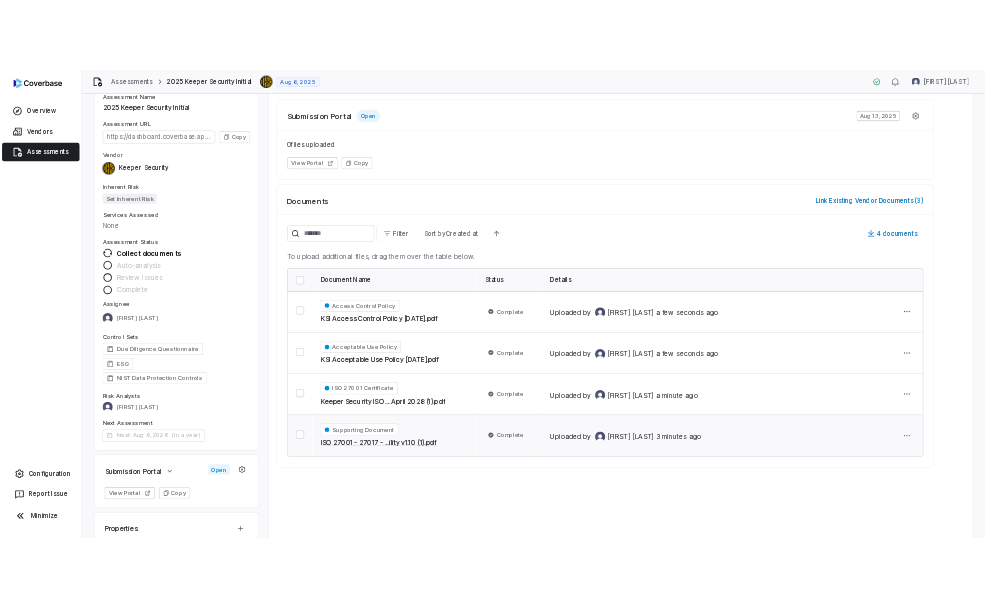 scroll, scrollTop: 100, scrollLeft: 0, axis: vertical 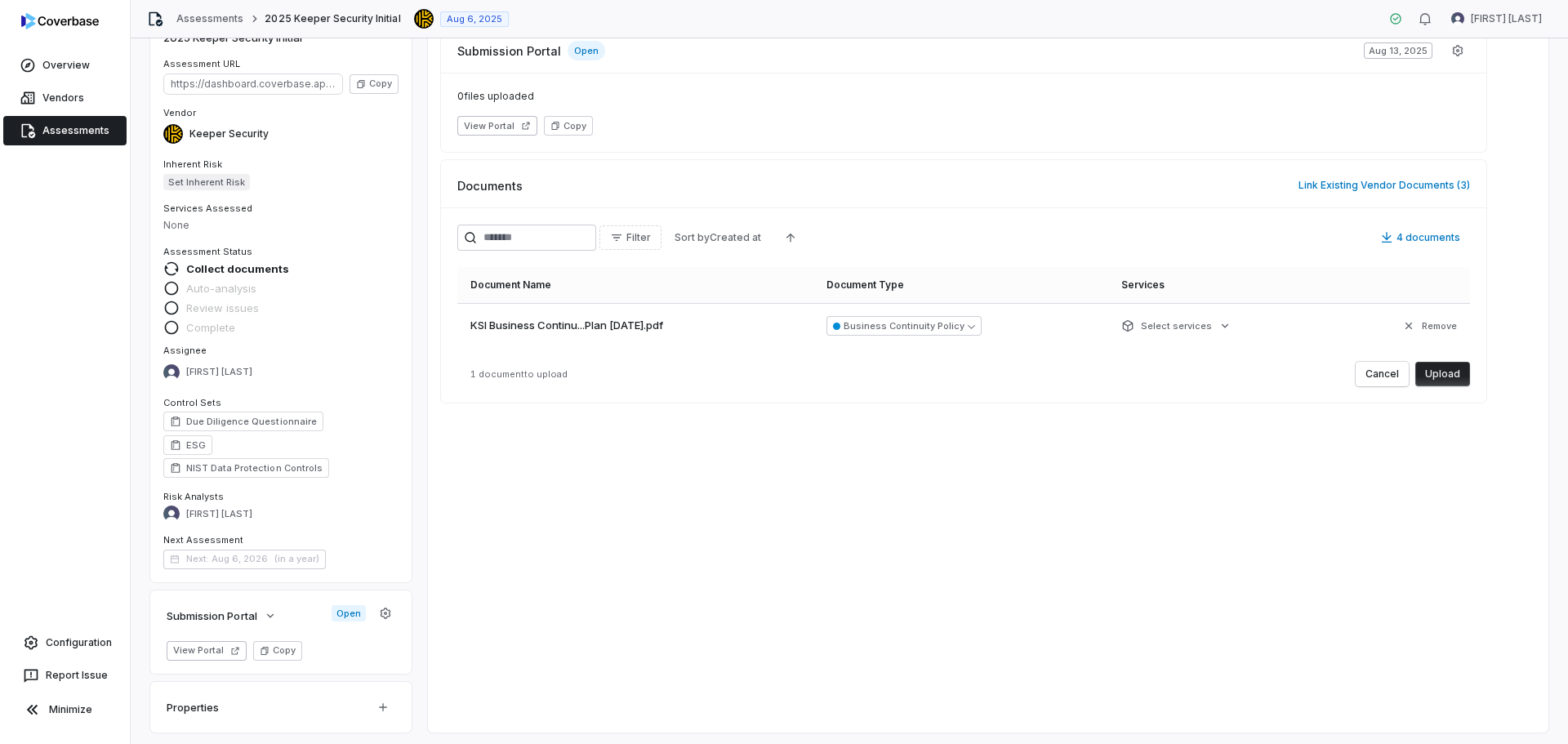 click on "Upload" at bounding box center [1442, 374] 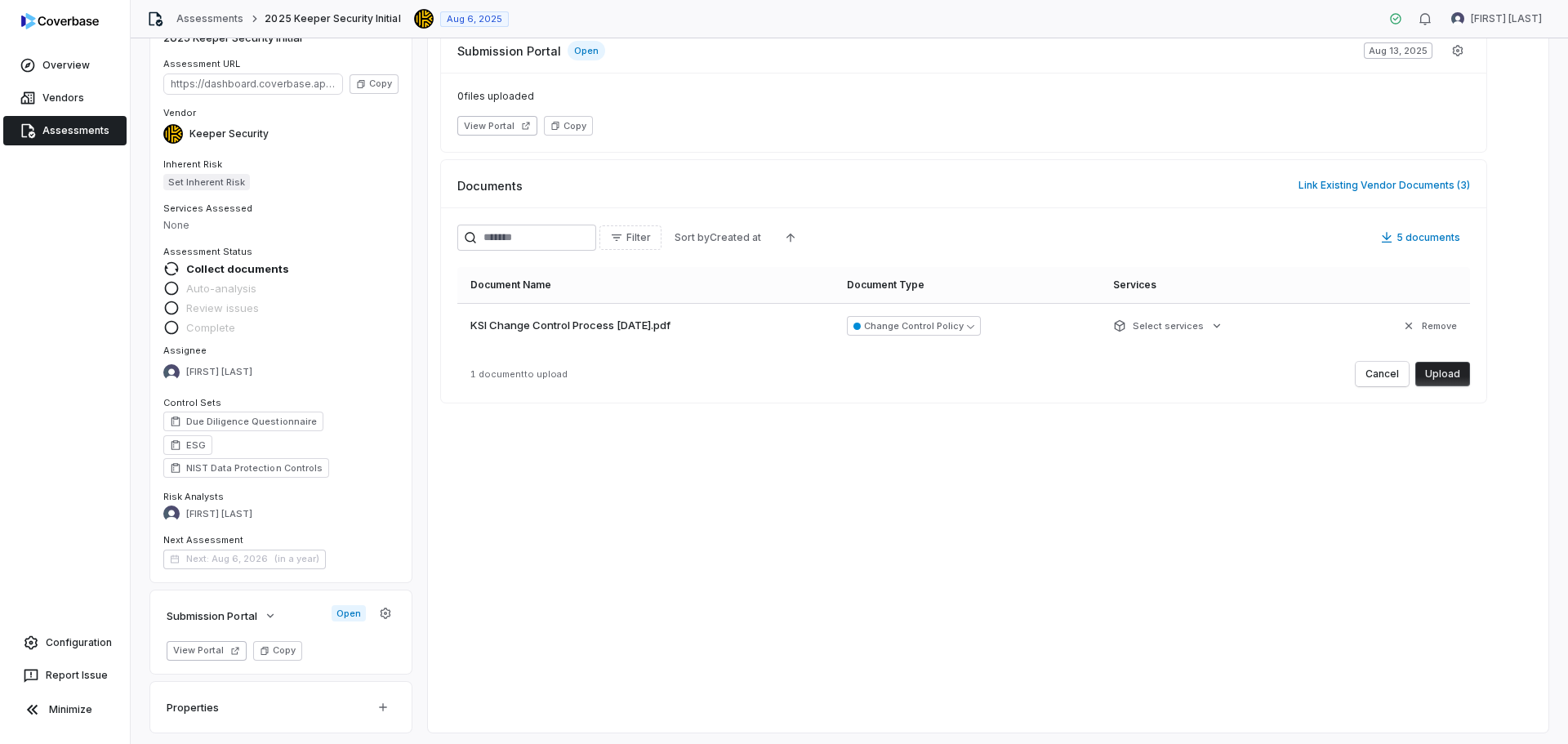click on "Upload" at bounding box center (1442, 374) 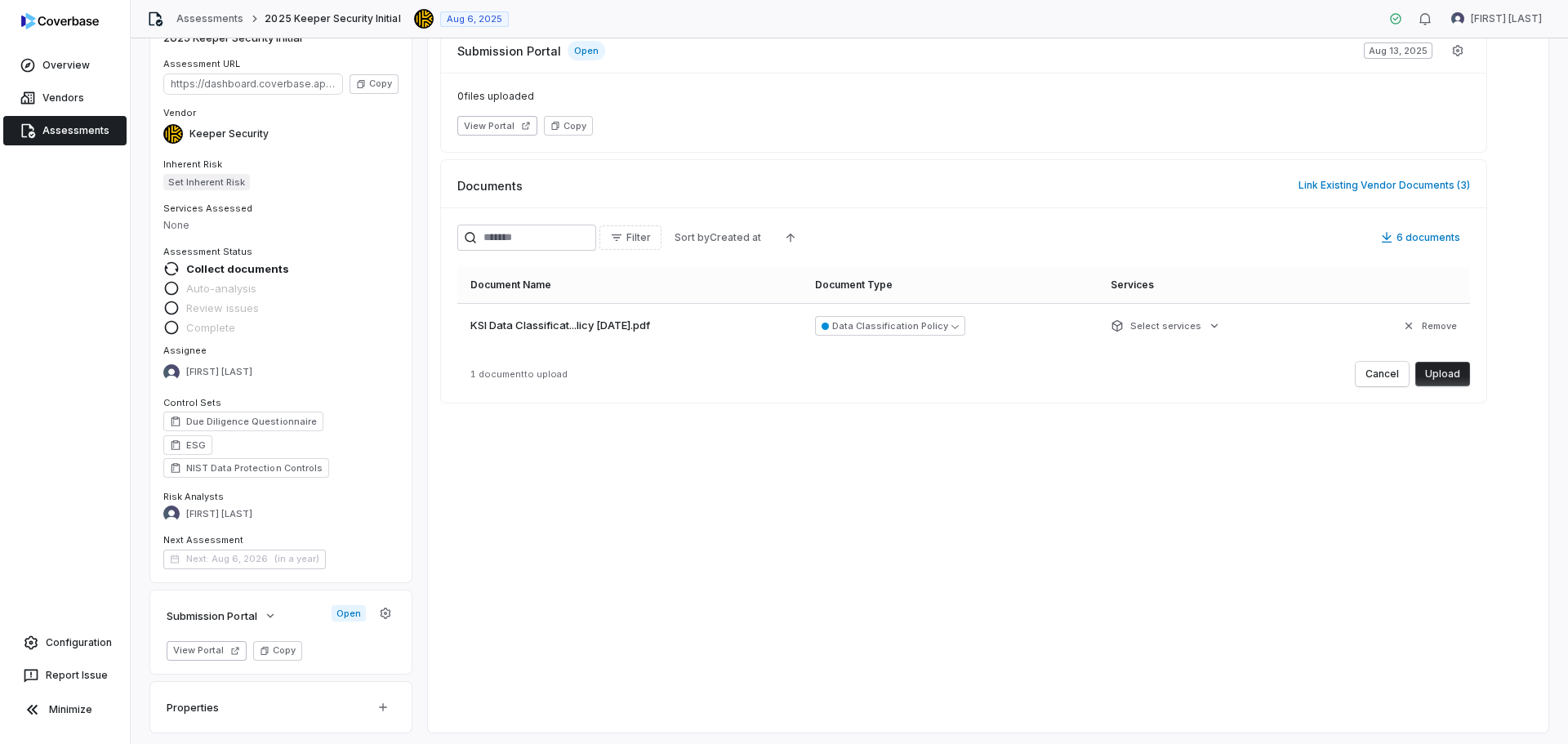 click on "Upload" at bounding box center (1442, 374) 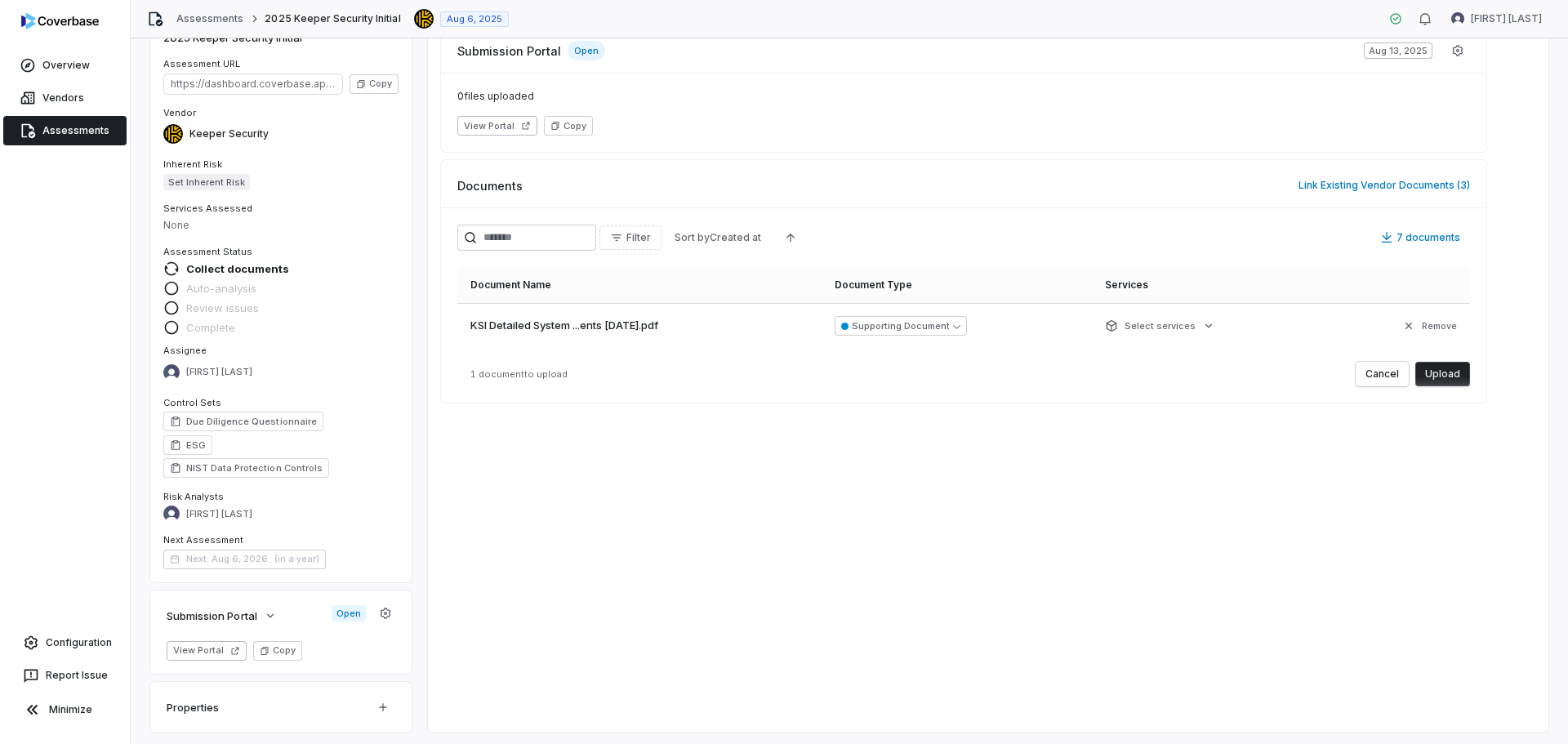 click on "Upload" at bounding box center (1442, 374) 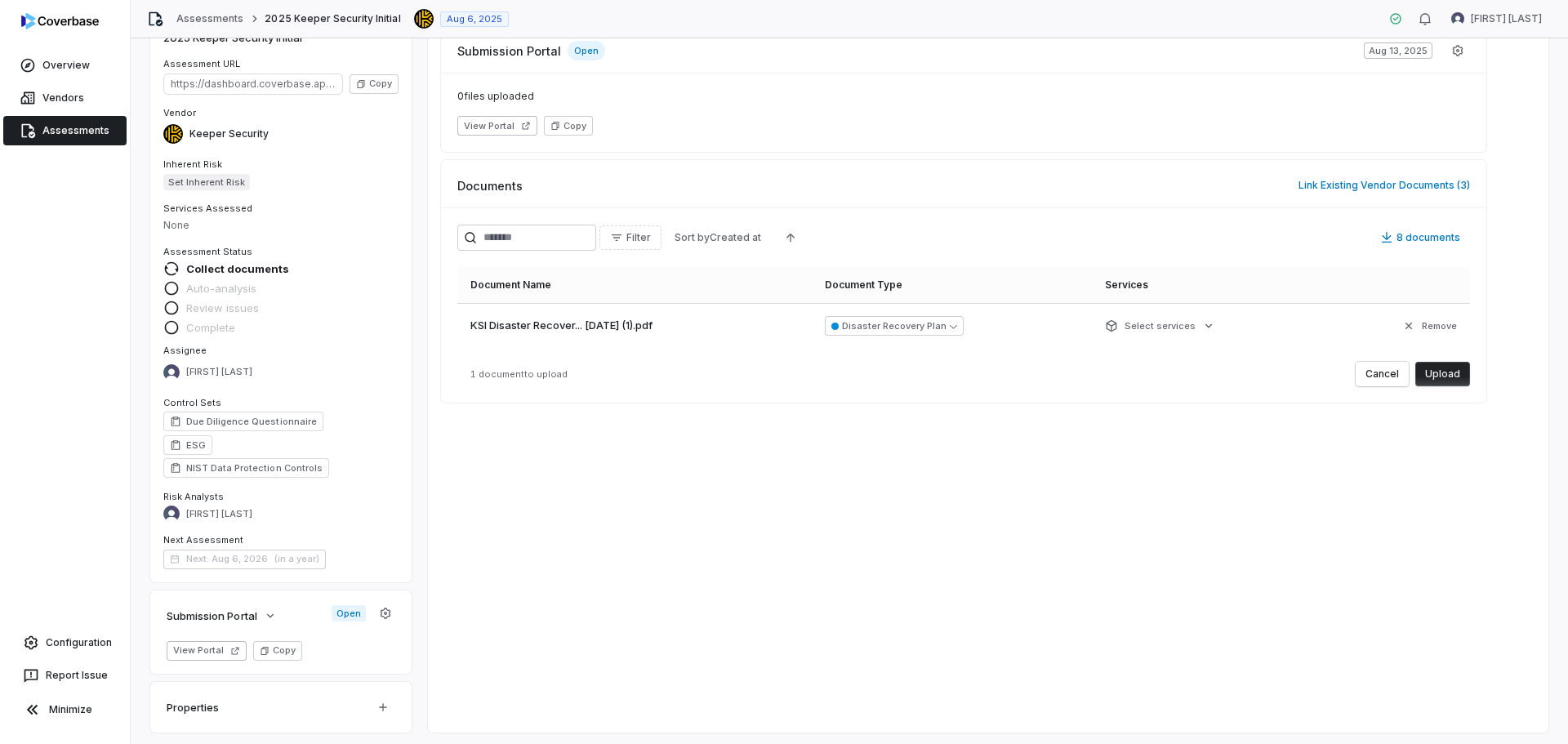 click on "Upload" at bounding box center (1442, 374) 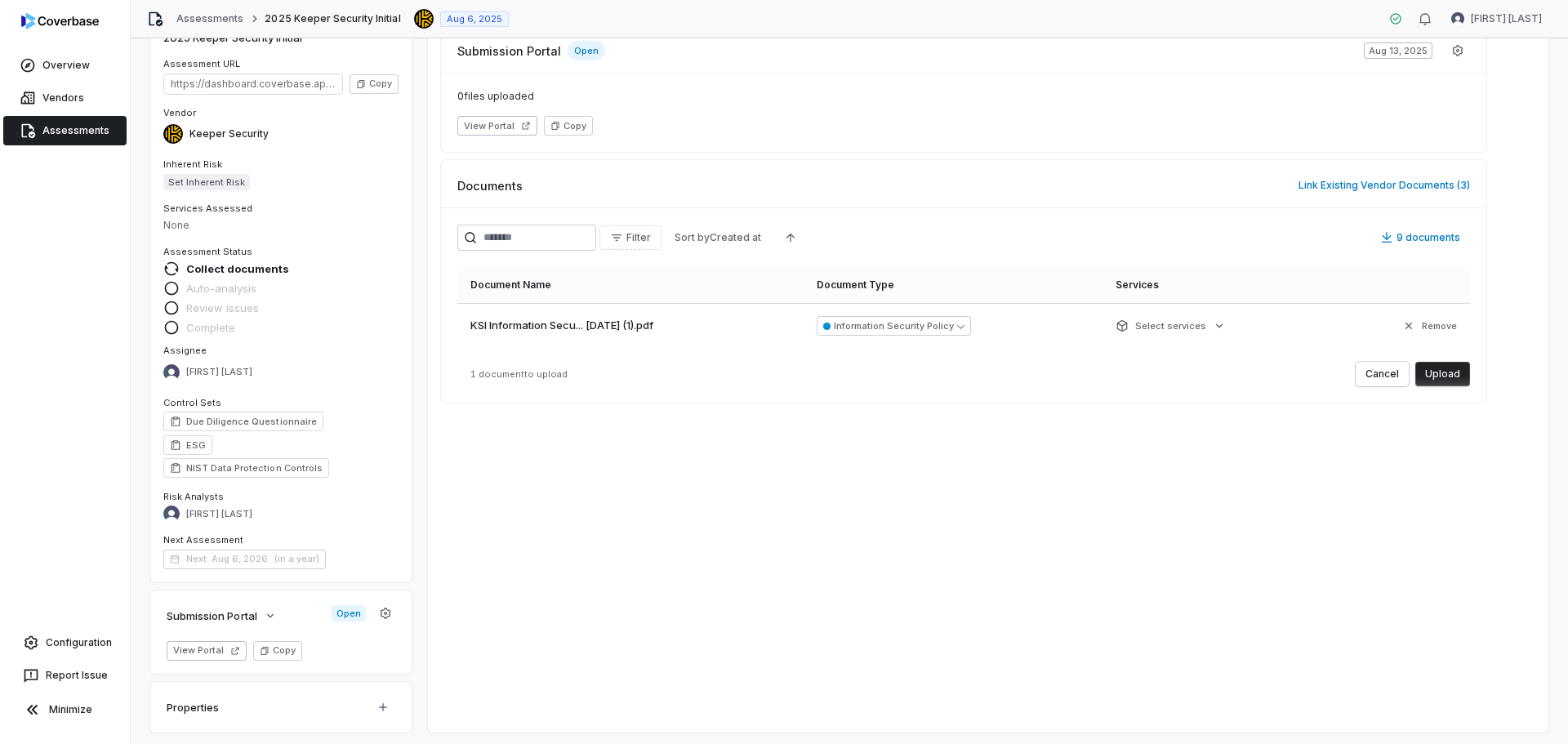 click on "Upload" at bounding box center [1442, 374] 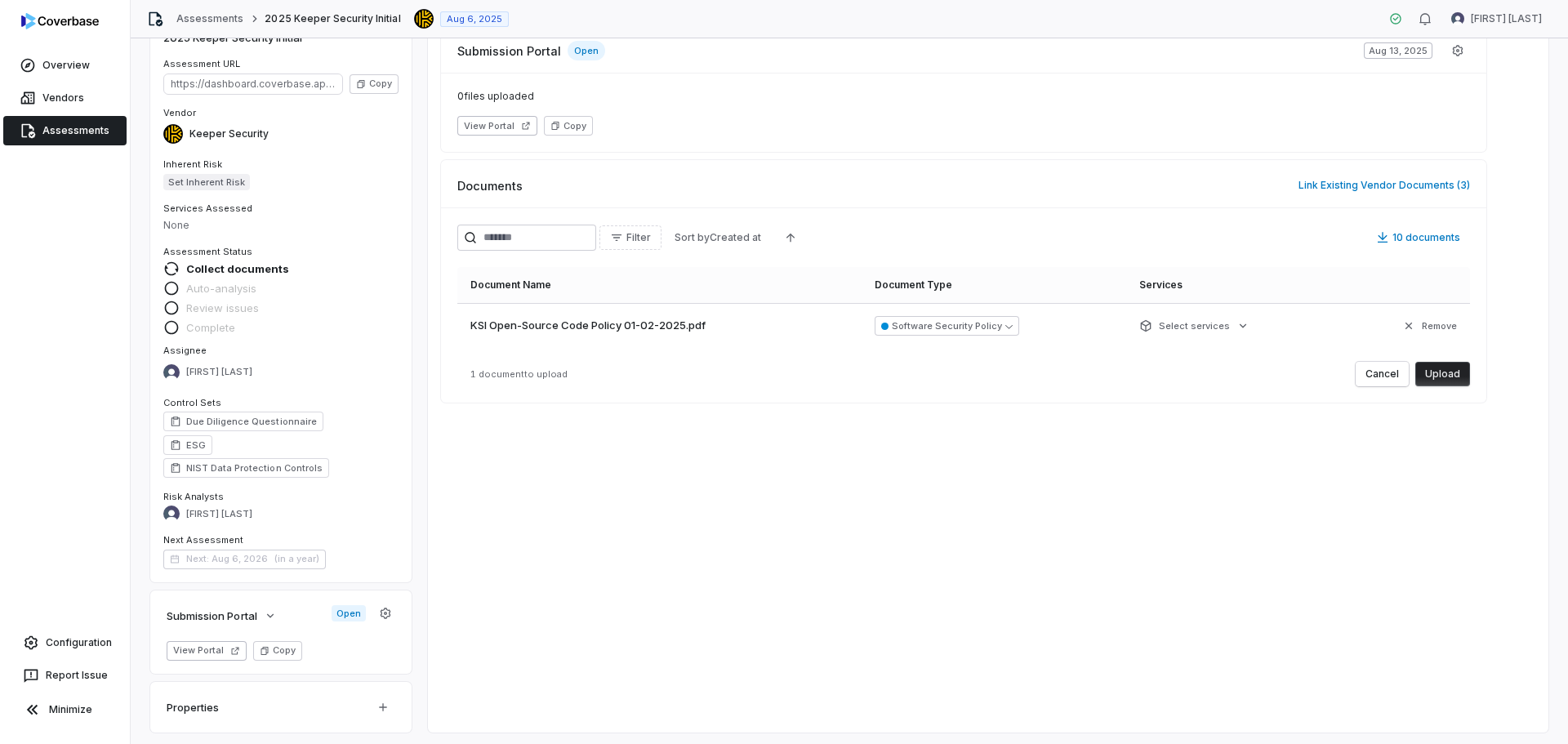 click on "Upload" at bounding box center (1442, 374) 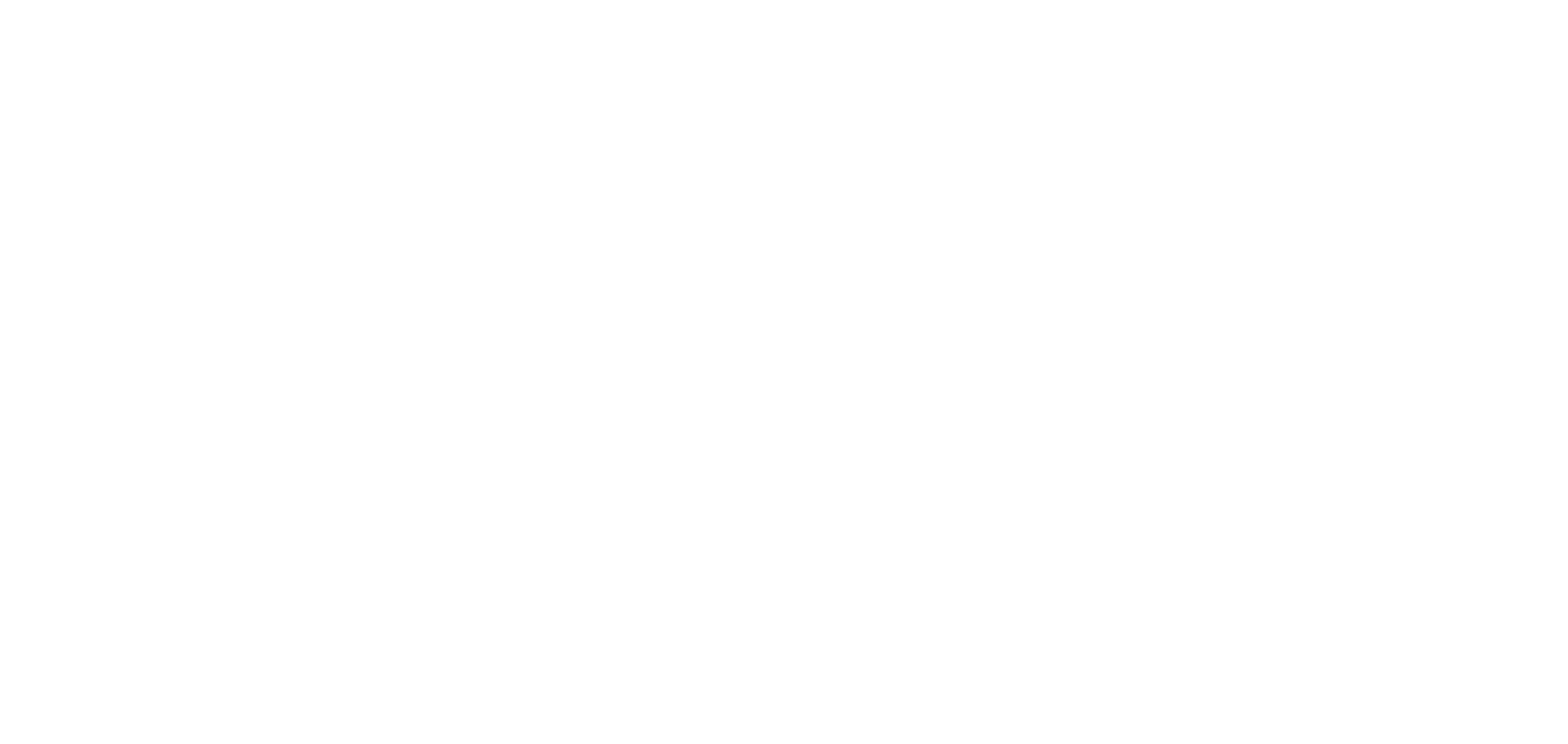 scroll, scrollTop: 0, scrollLeft: 0, axis: both 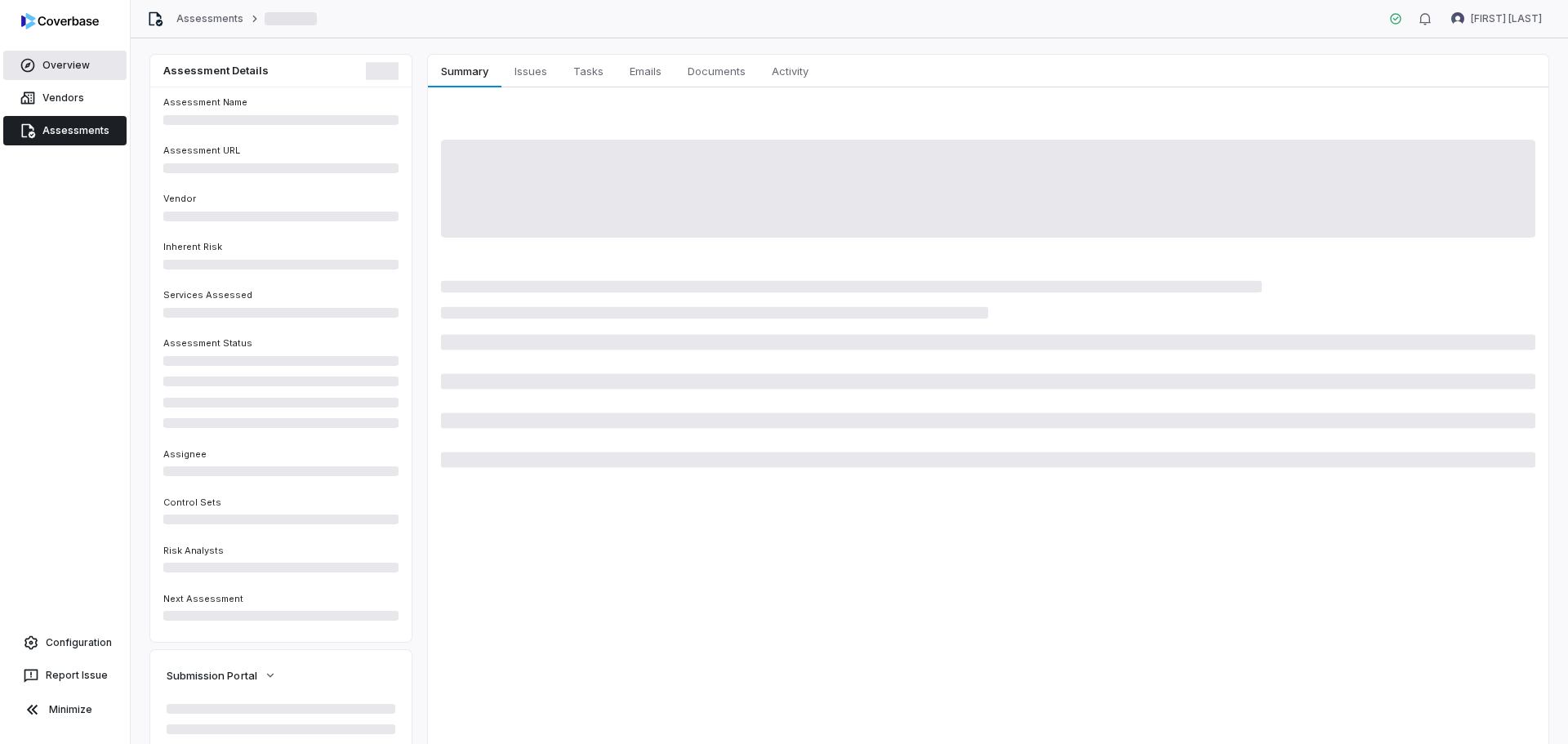 click on "Overview" at bounding box center (65, 65) 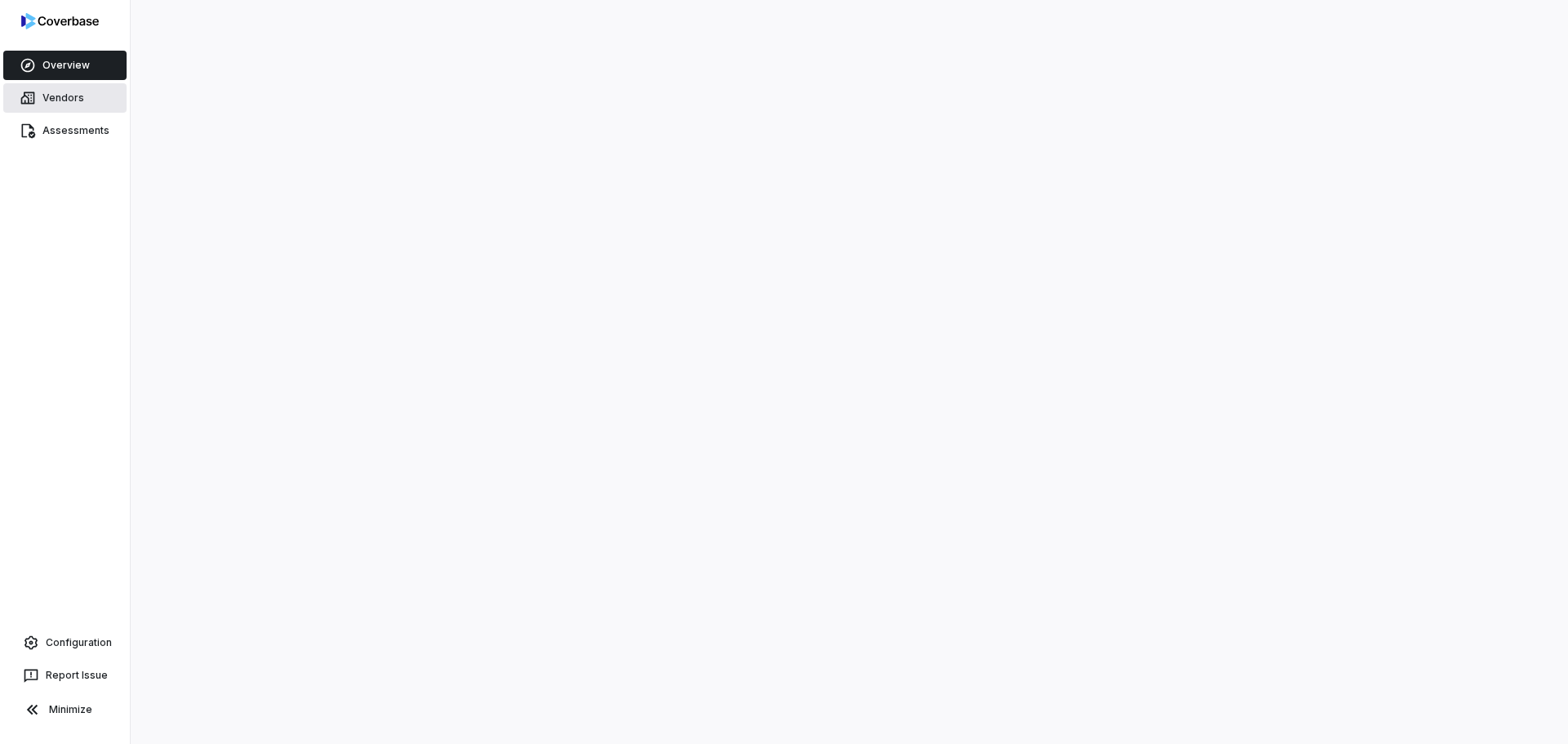 click on "Vendors" at bounding box center [65, 98] 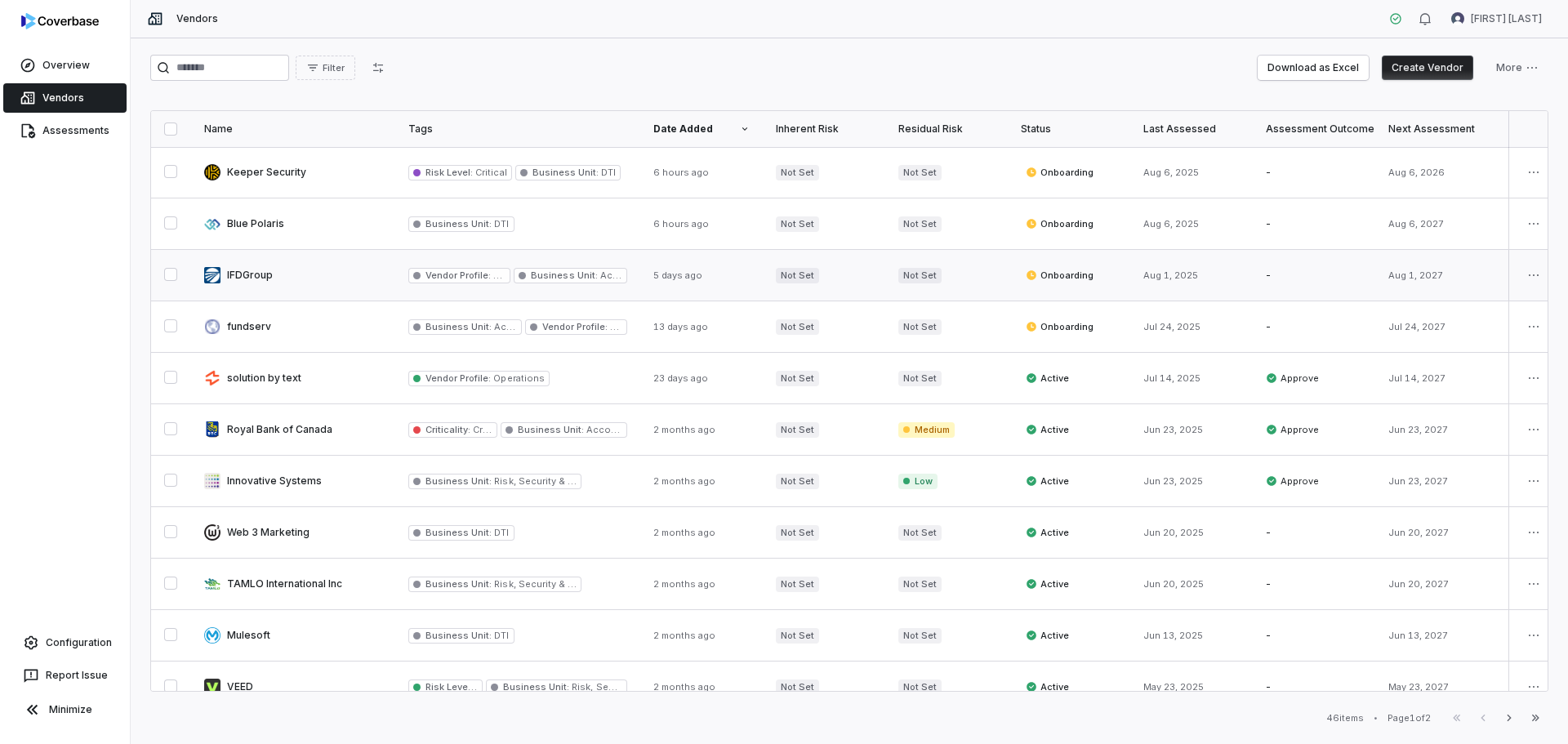 click at bounding box center [293, 275] 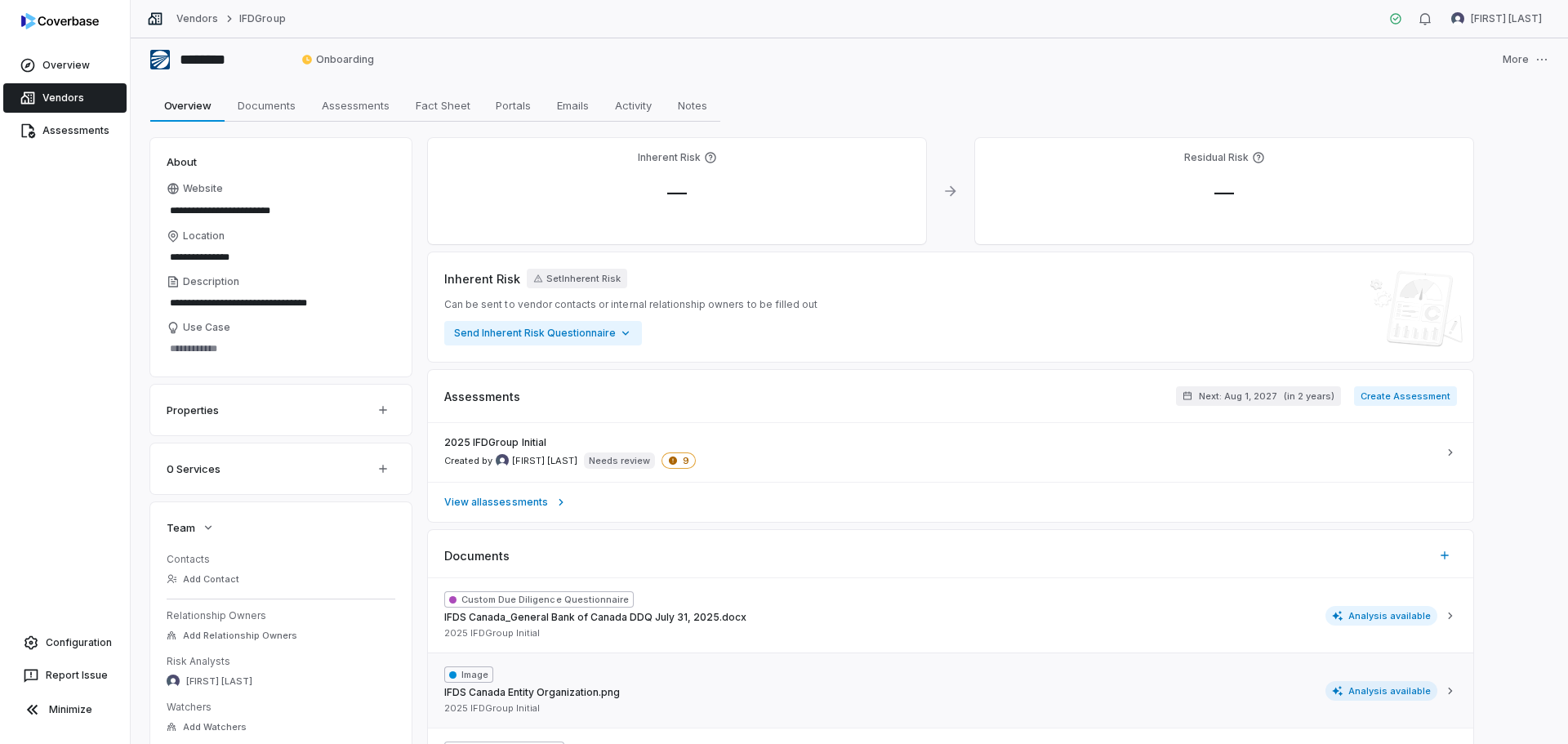 scroll, scrollTop: 0, scrollLeft: 0, axis: both 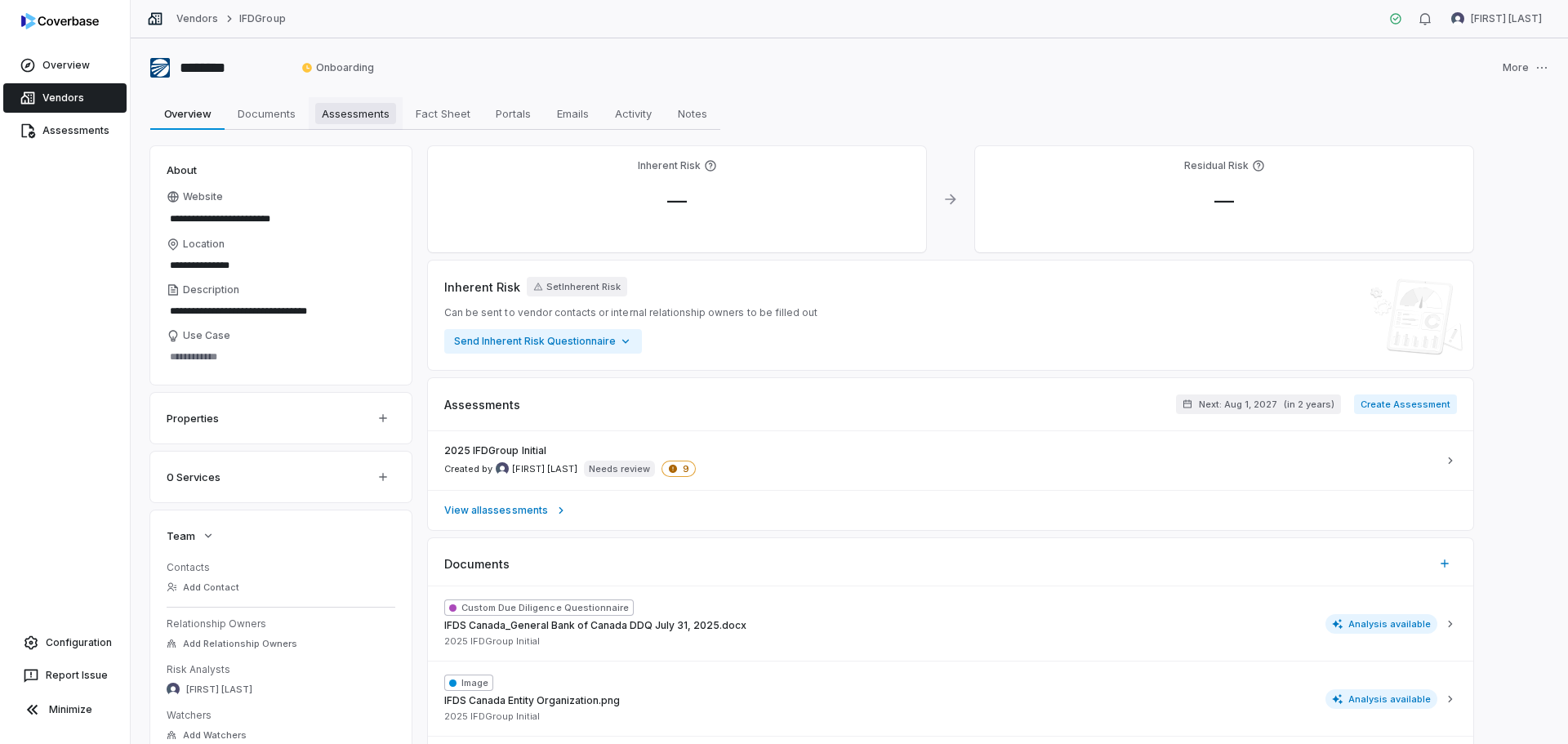 click on "Assessments" at bounding box center [355, 114] 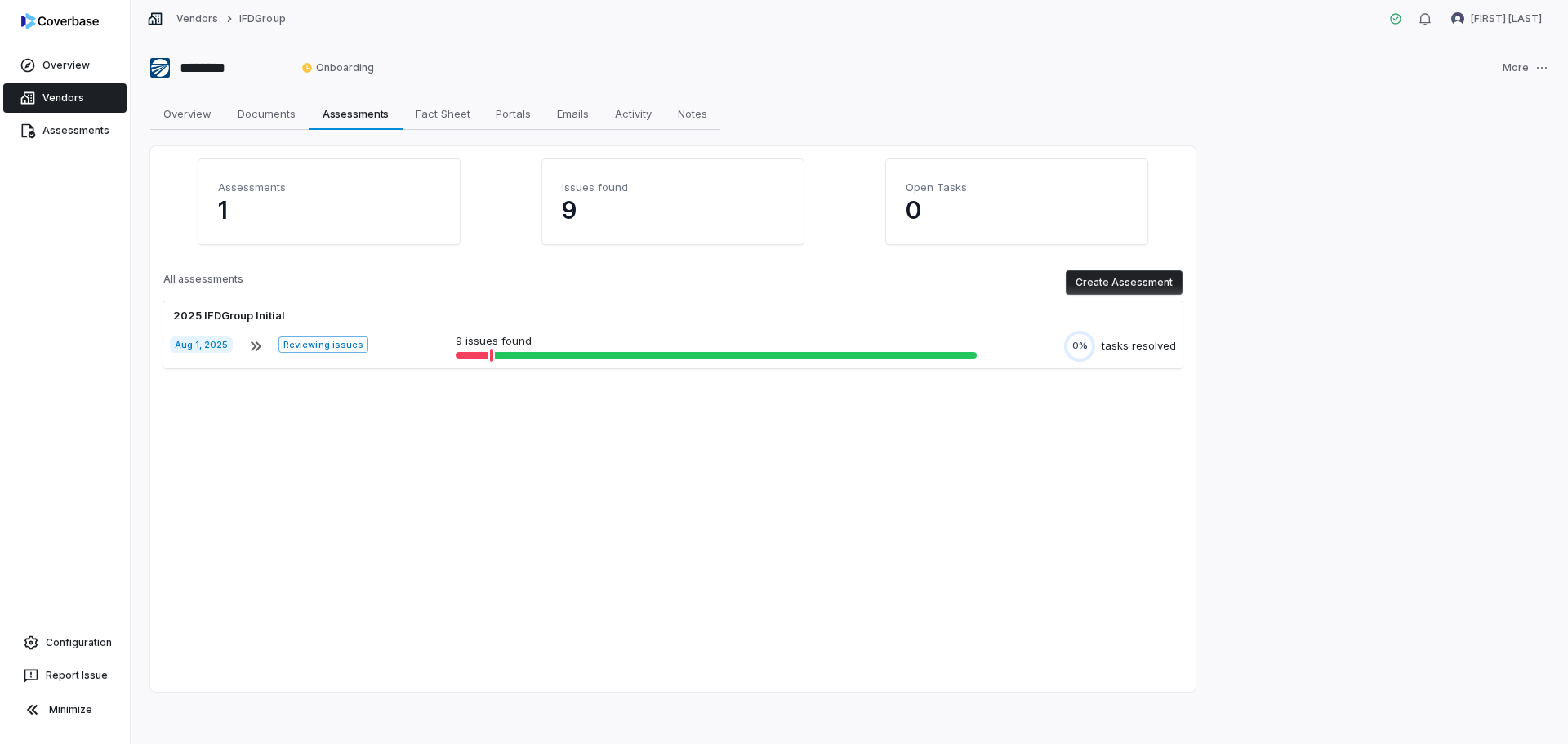 click on "9" at bounding box center (673, 210) 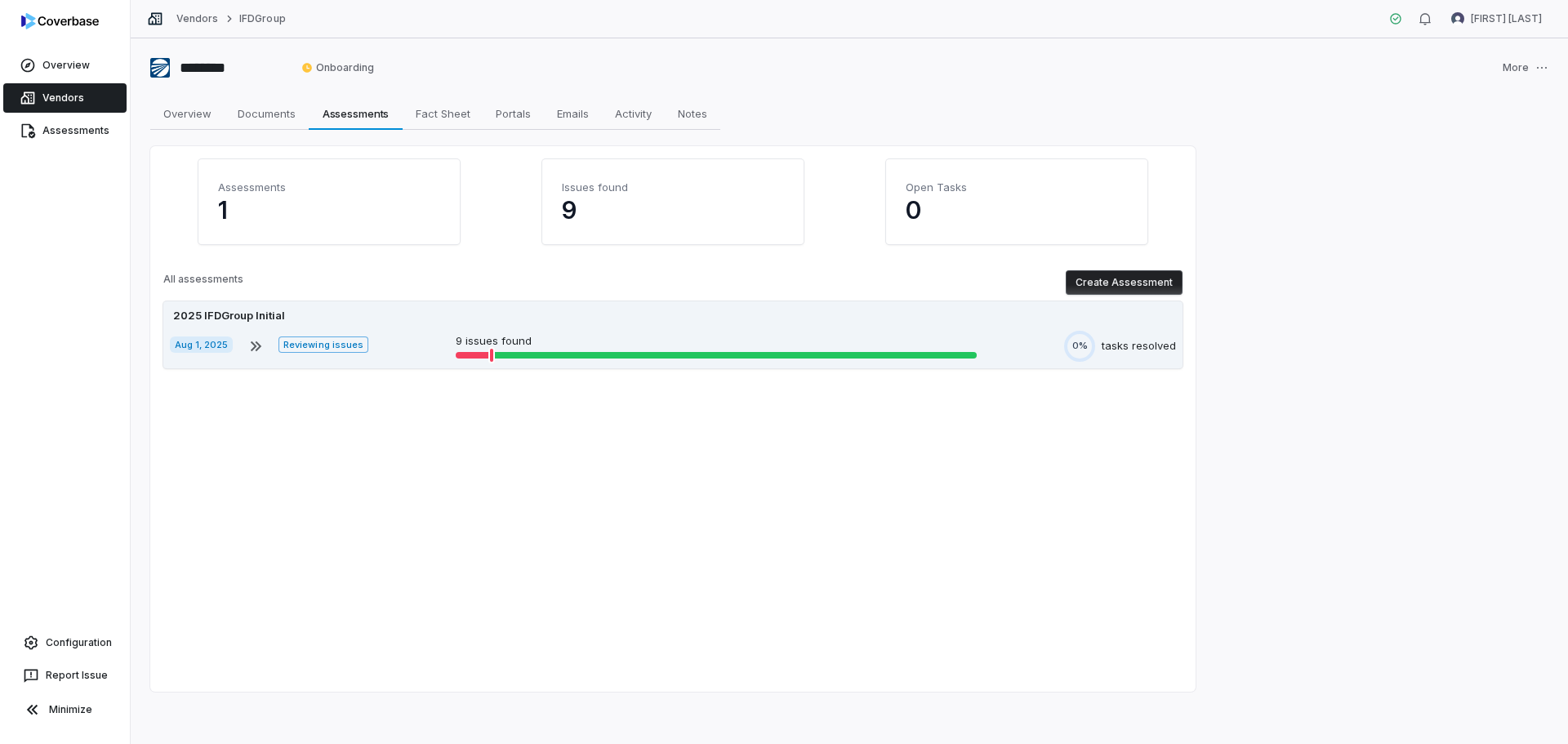 click on "9 issues found" at bounding box center (716, 341) 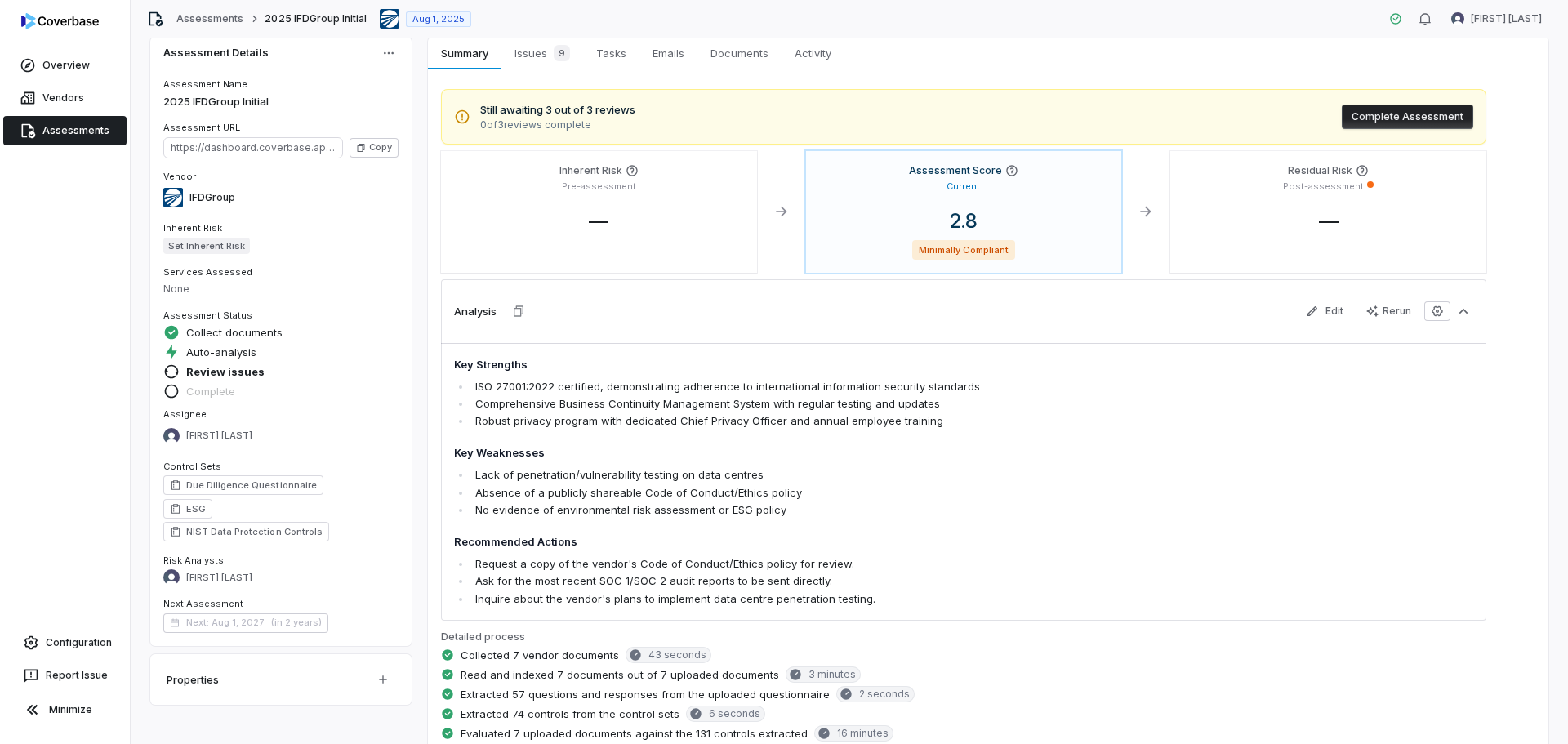scroll, scrollTop: 0, scrollLeft: 0, axis: both 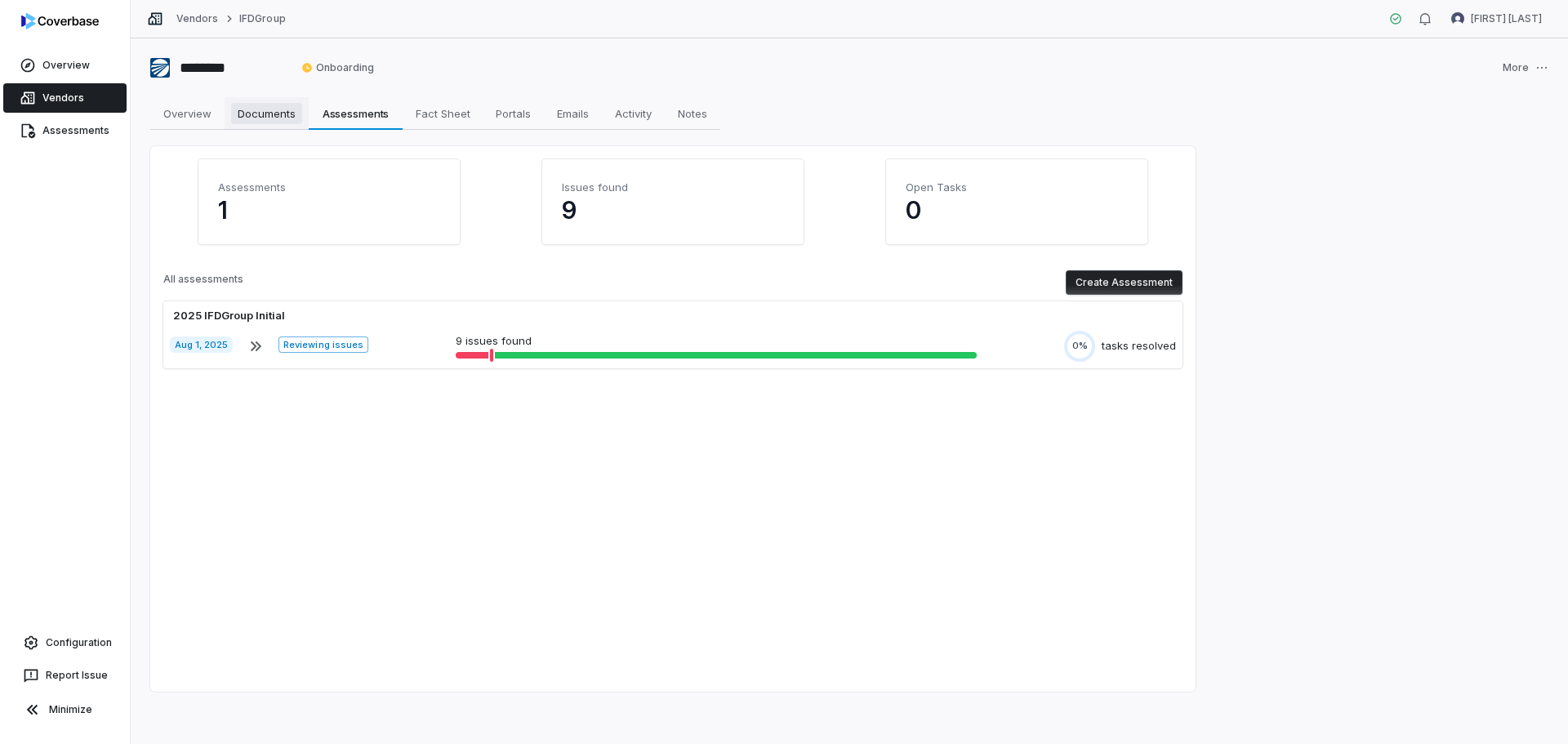 click on "Documents" at bounding box center (266, 114) 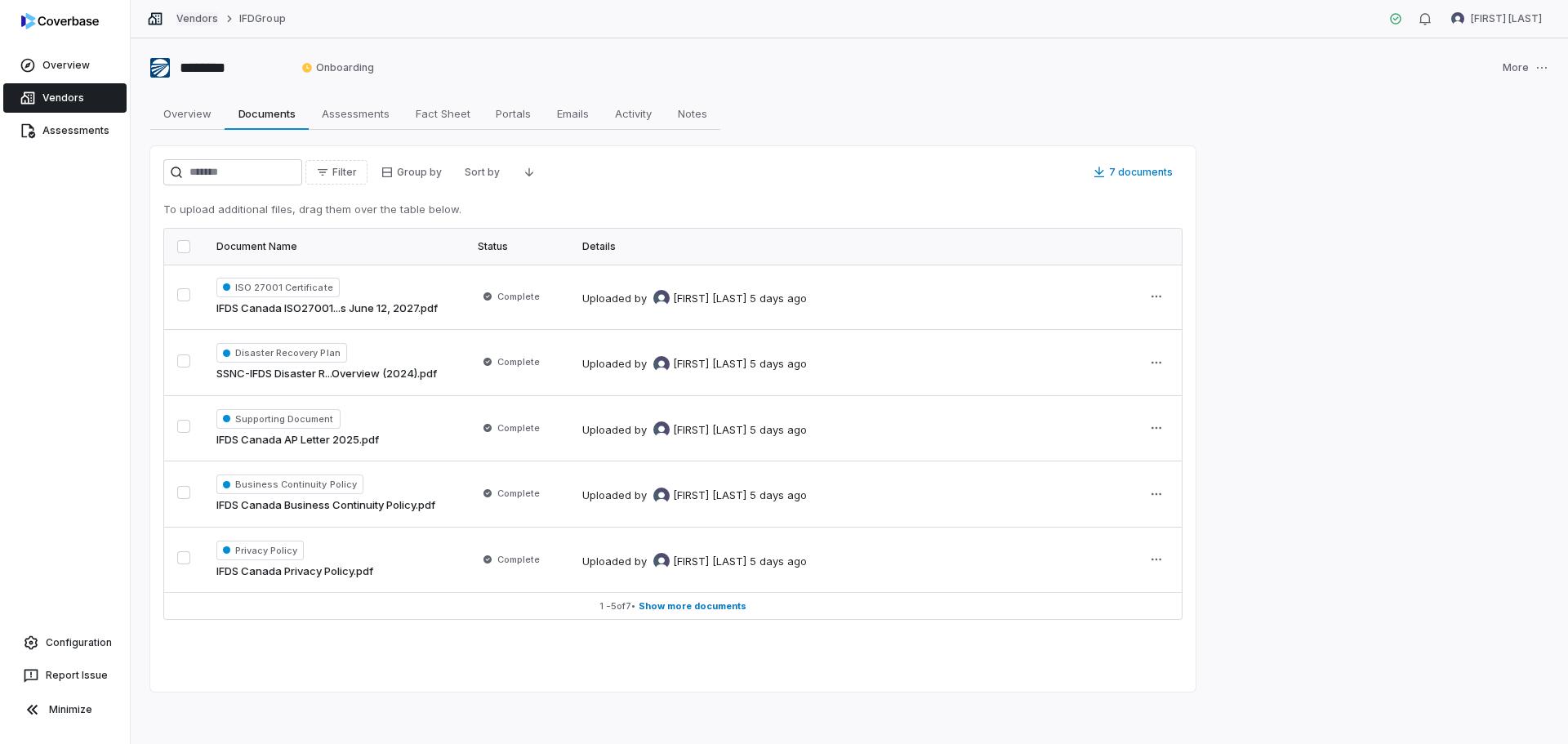 click on "Vendors" at bounding box center (197, 19) 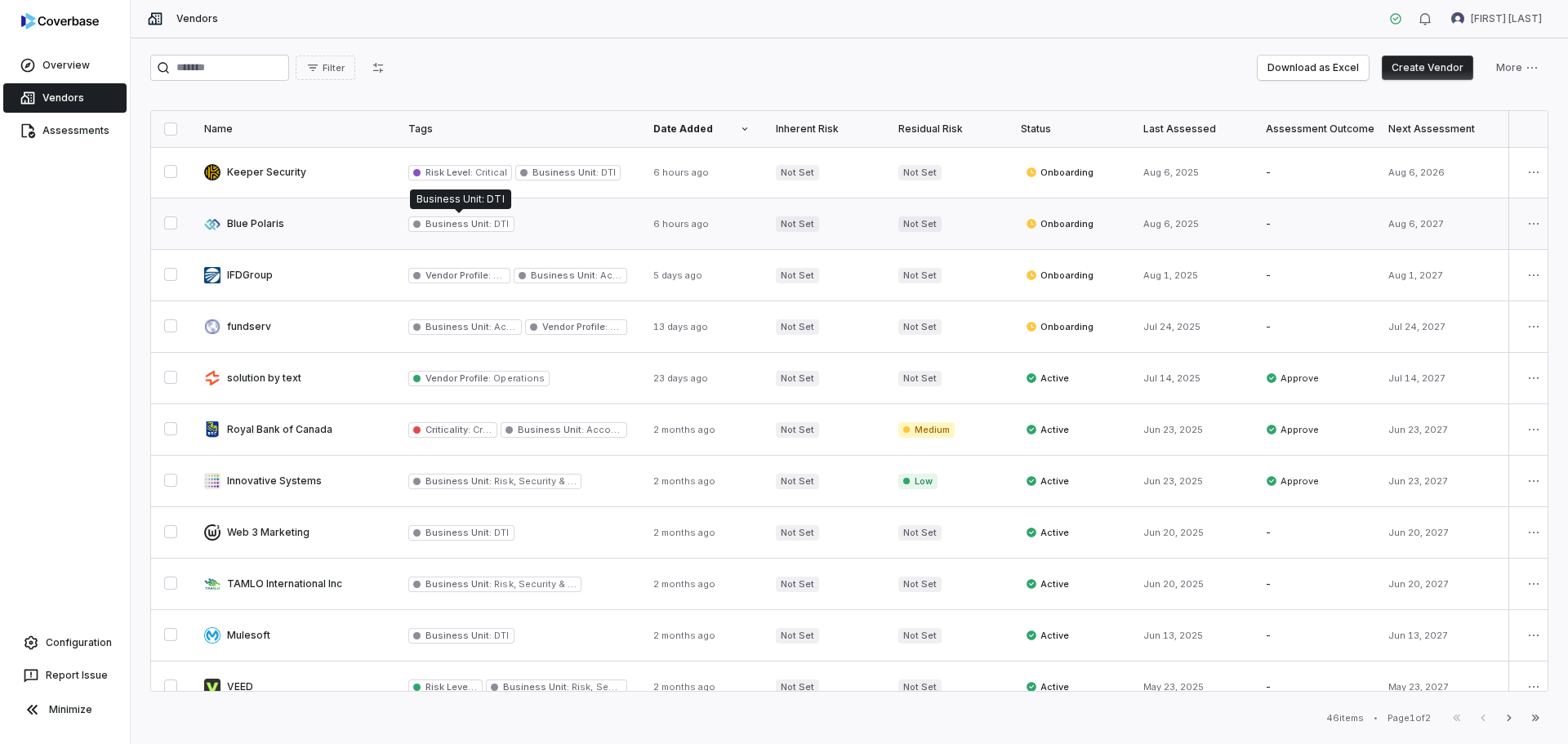 click on "Business Unit :" at bounding box center [458, 224] 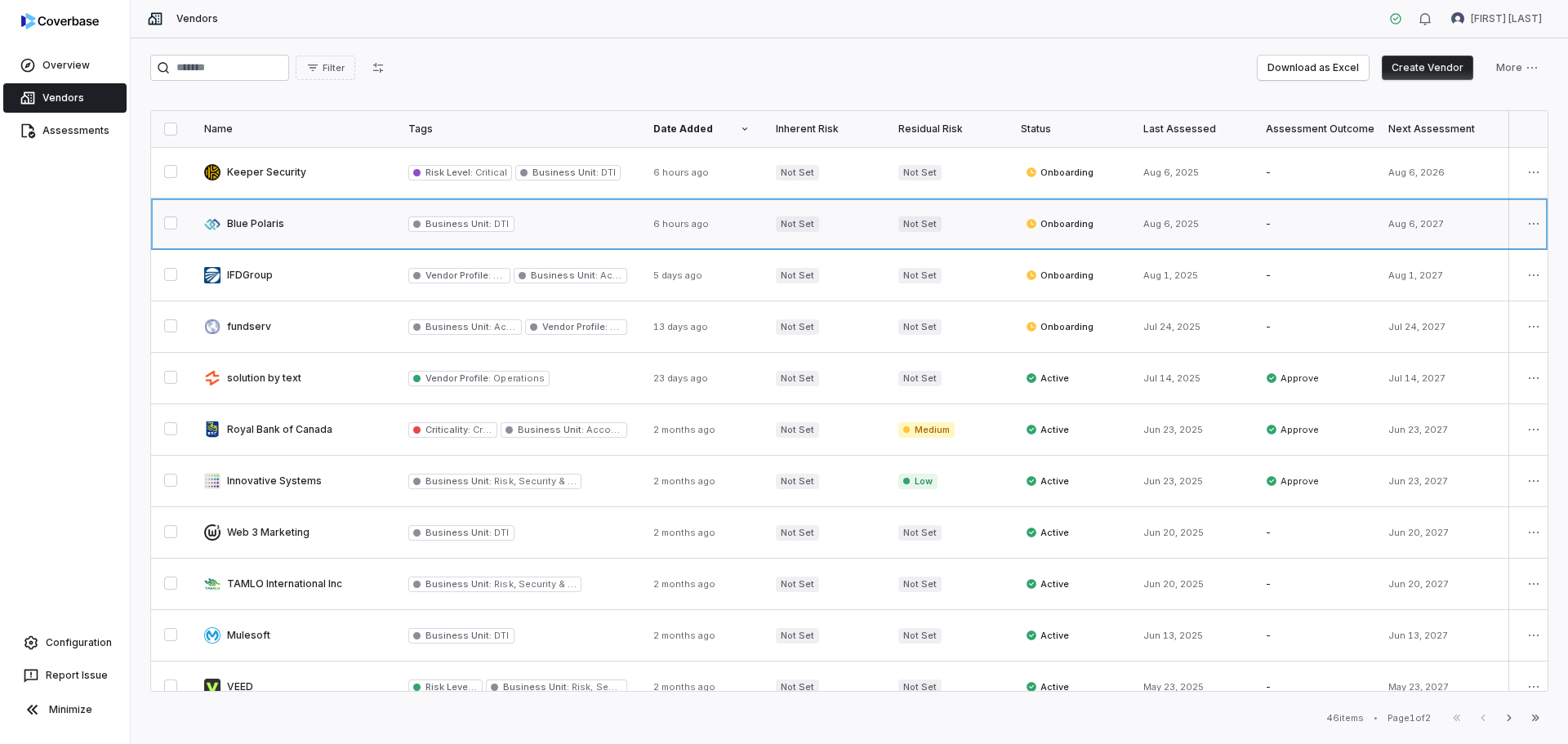 click at bounding box center [293, 224] 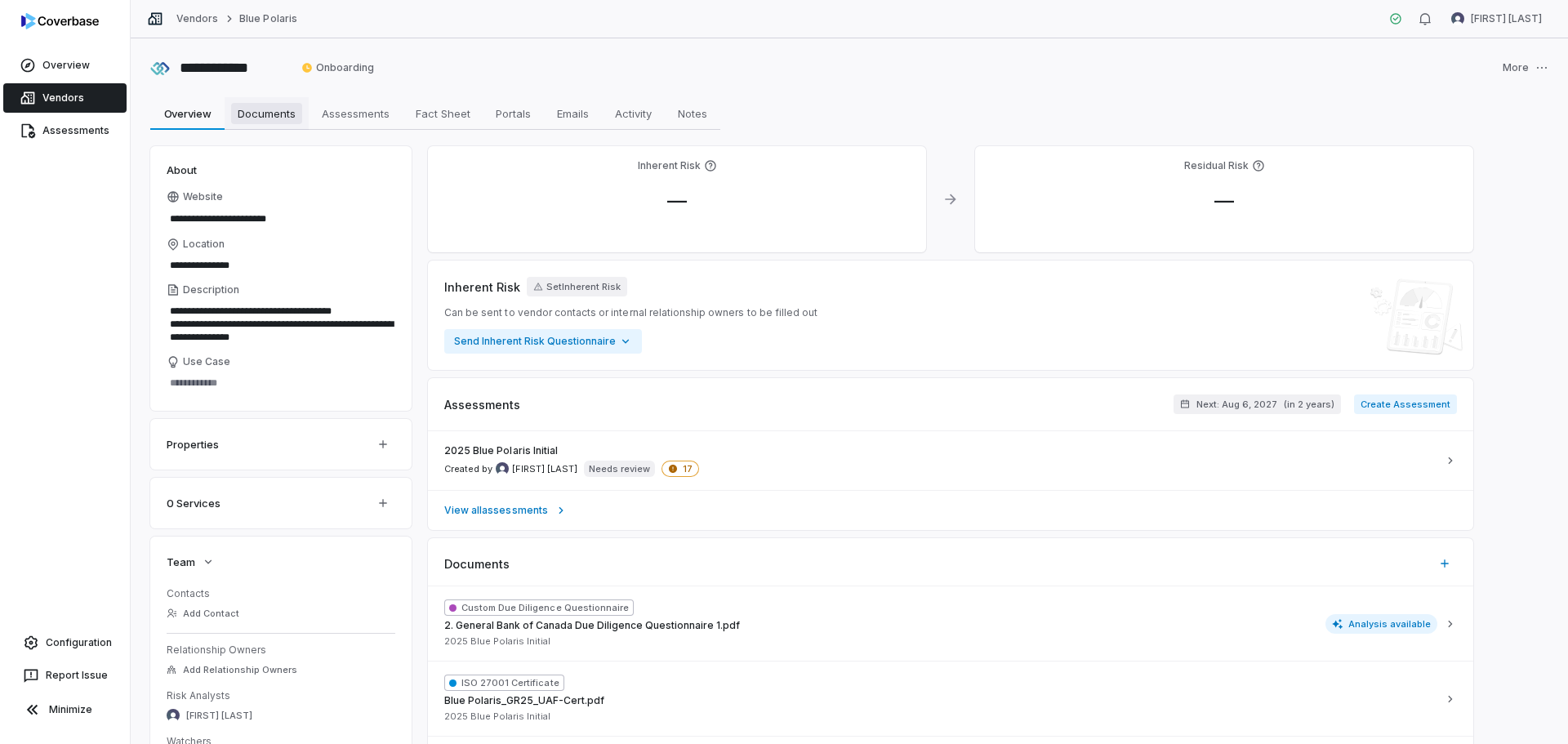 click on "Documents" at bounding box center (266, 114) 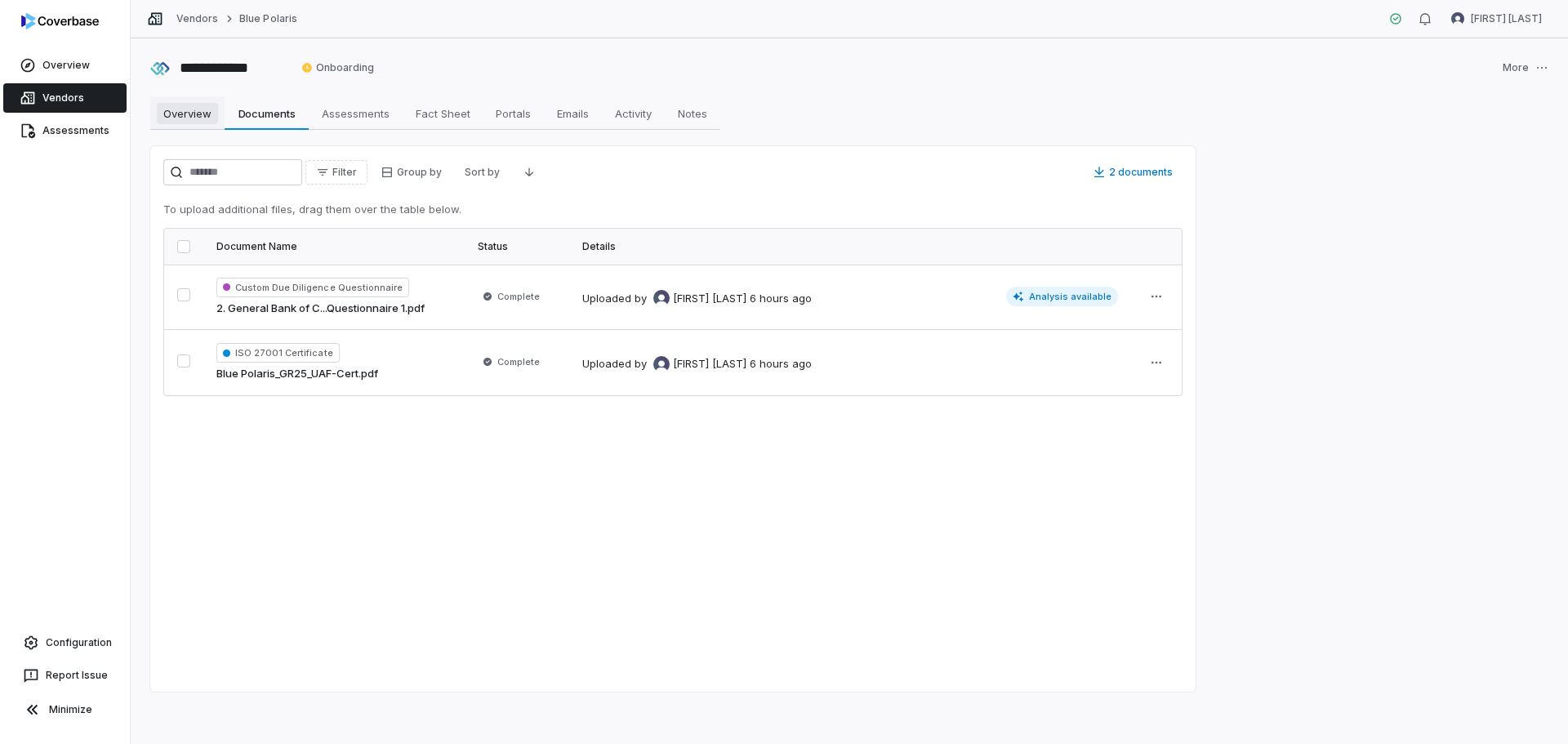click on "Overview" at bounding box center [187, 114] 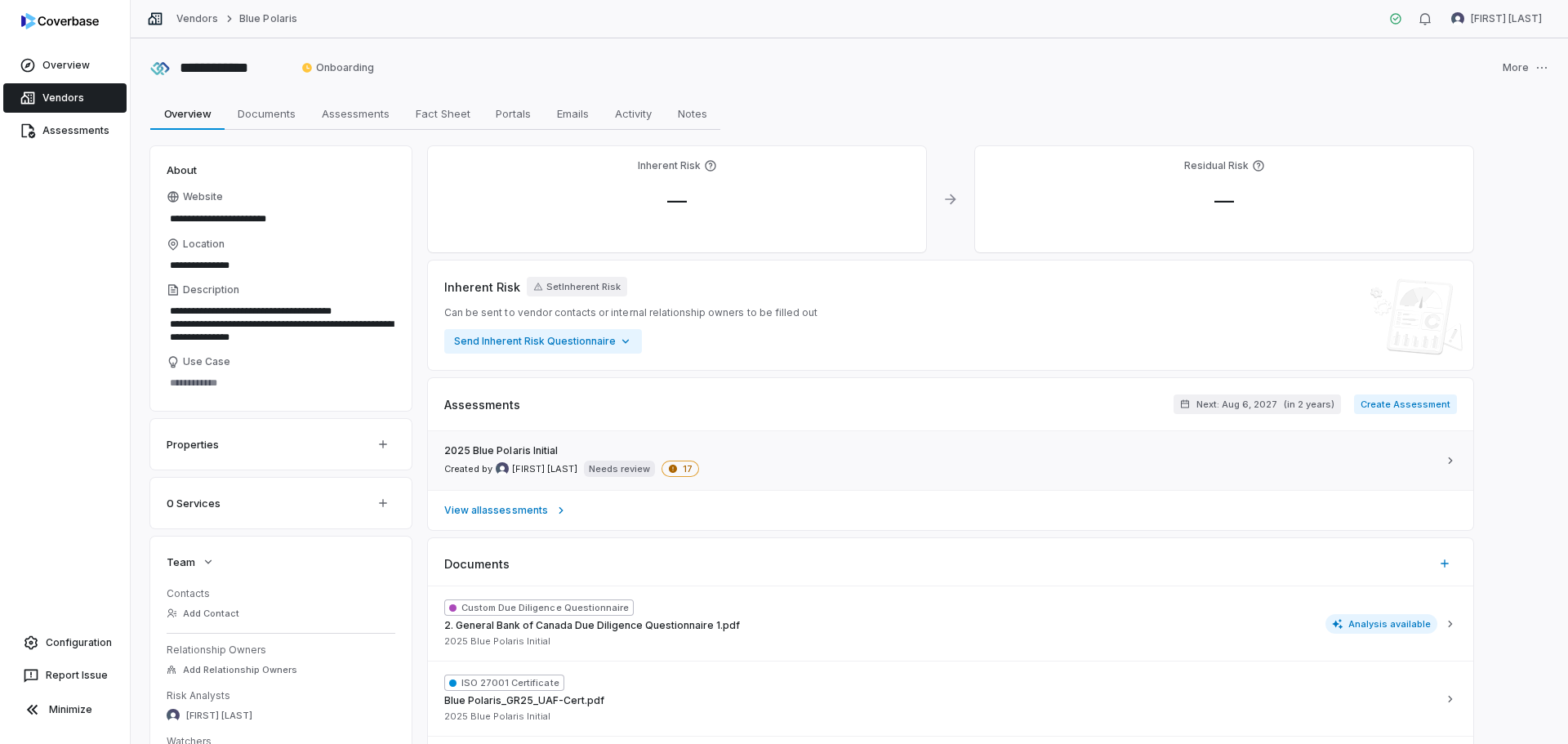 scroll, scrollTop: 194, scrollLeft: 0, axis: vertical 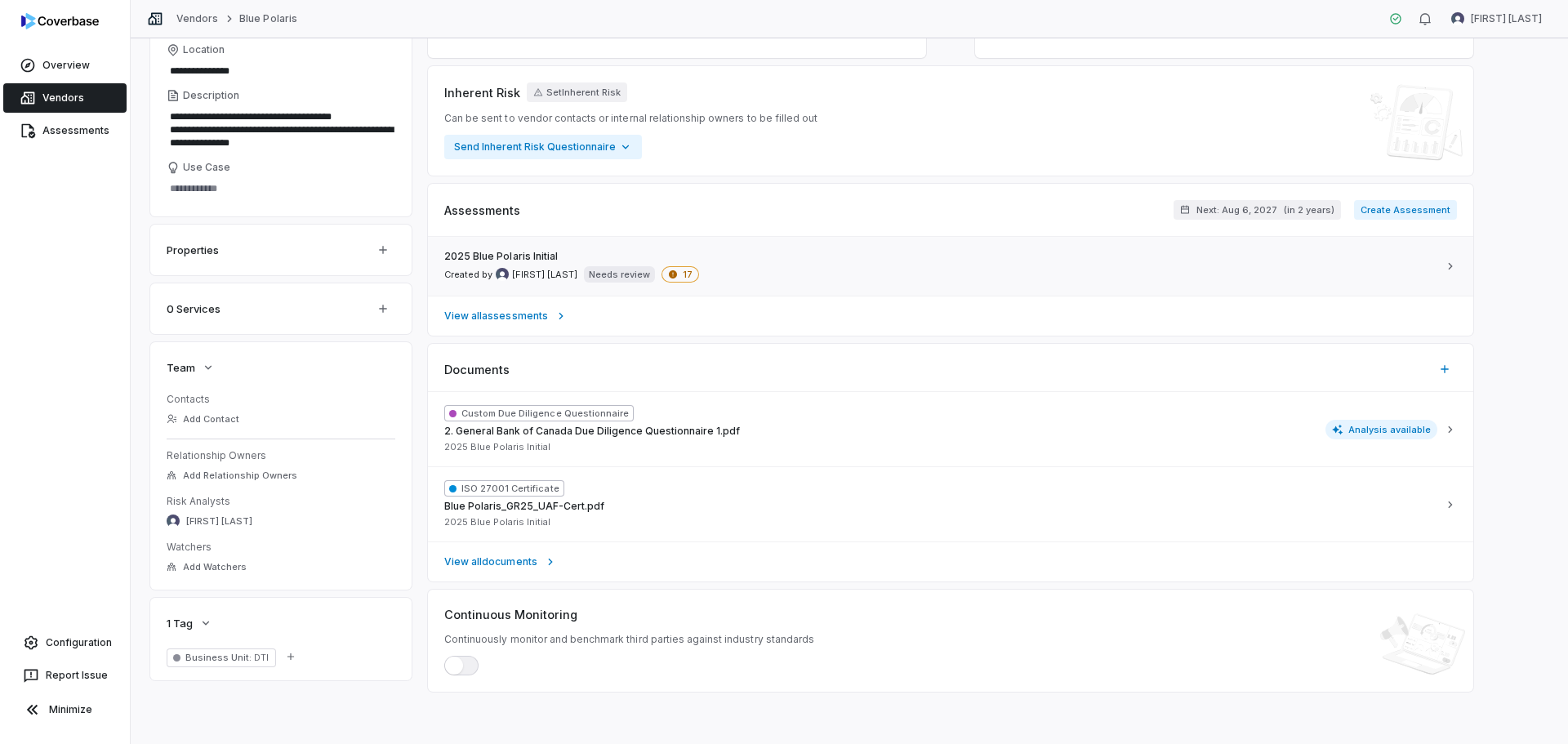 click on "Needs review" at bounding box center [619, 274] 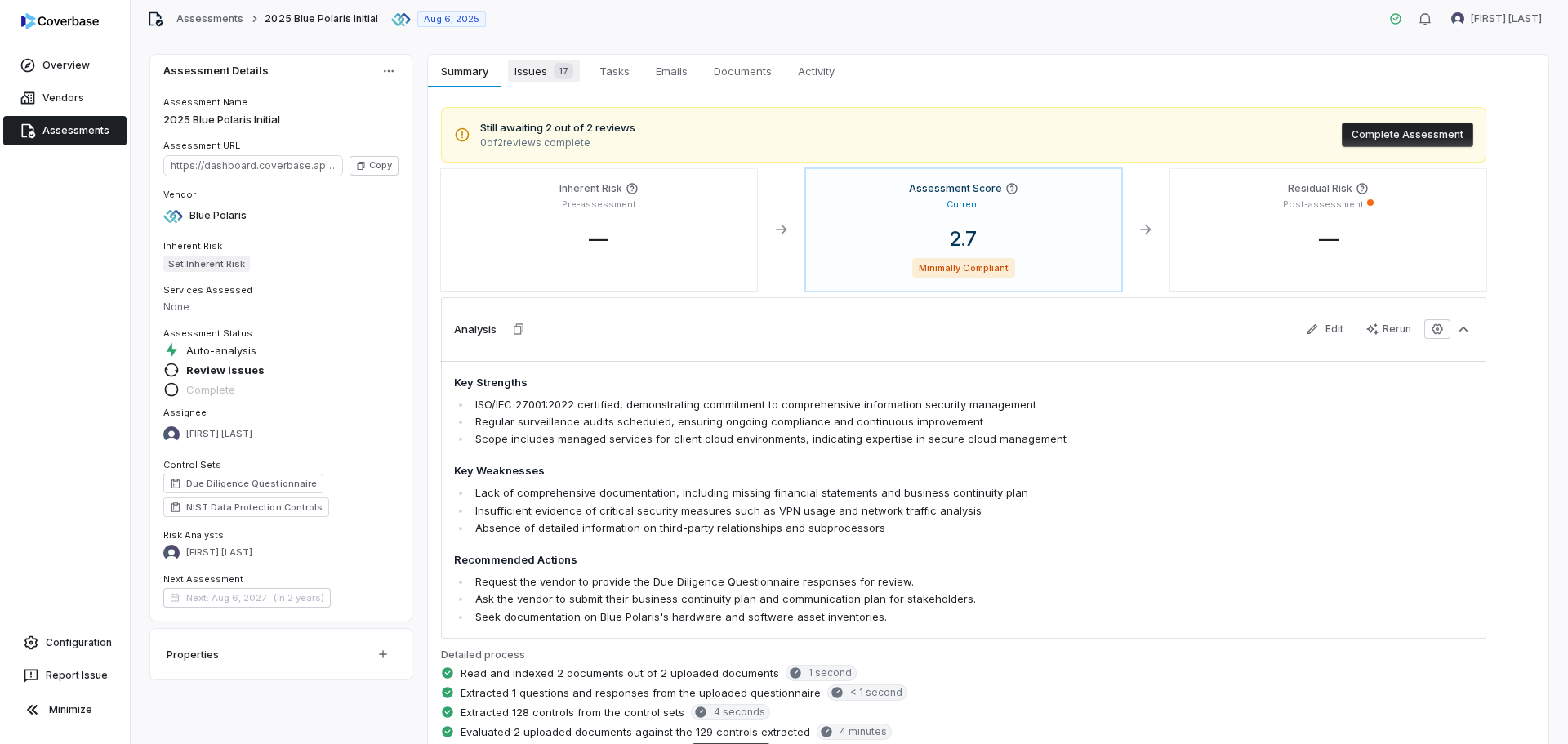 click on "Issues 17" at bounding box center (544, 71) 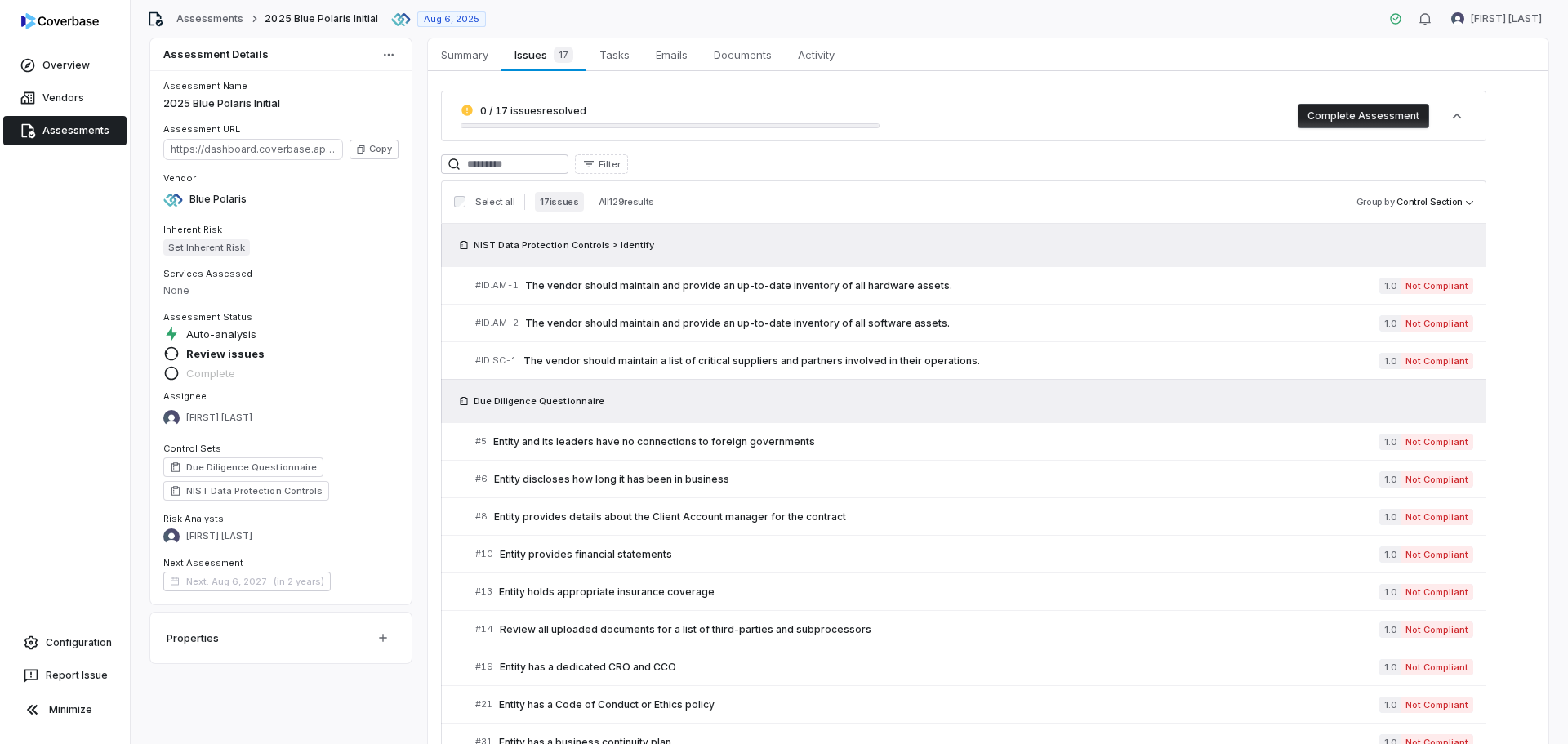scroll, scrollTop: 0, scrollLeft: 0, axis: both 